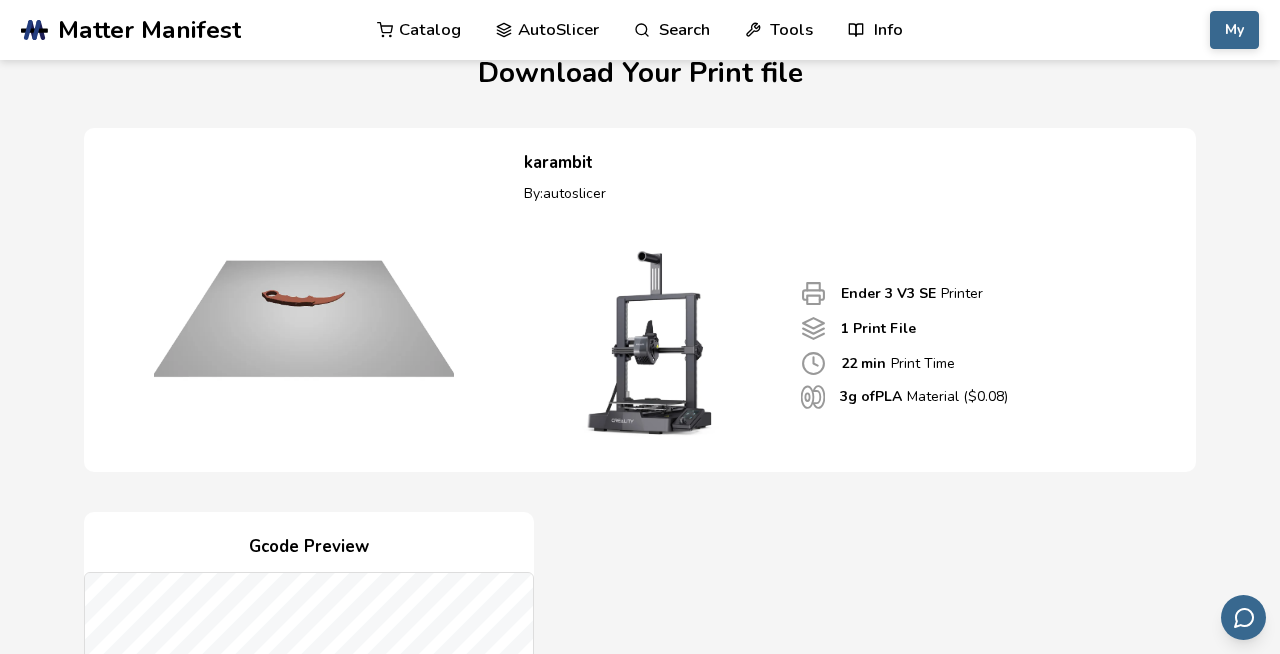 scroll, scrollTop: 0, scrollLeft: 0, axis: both 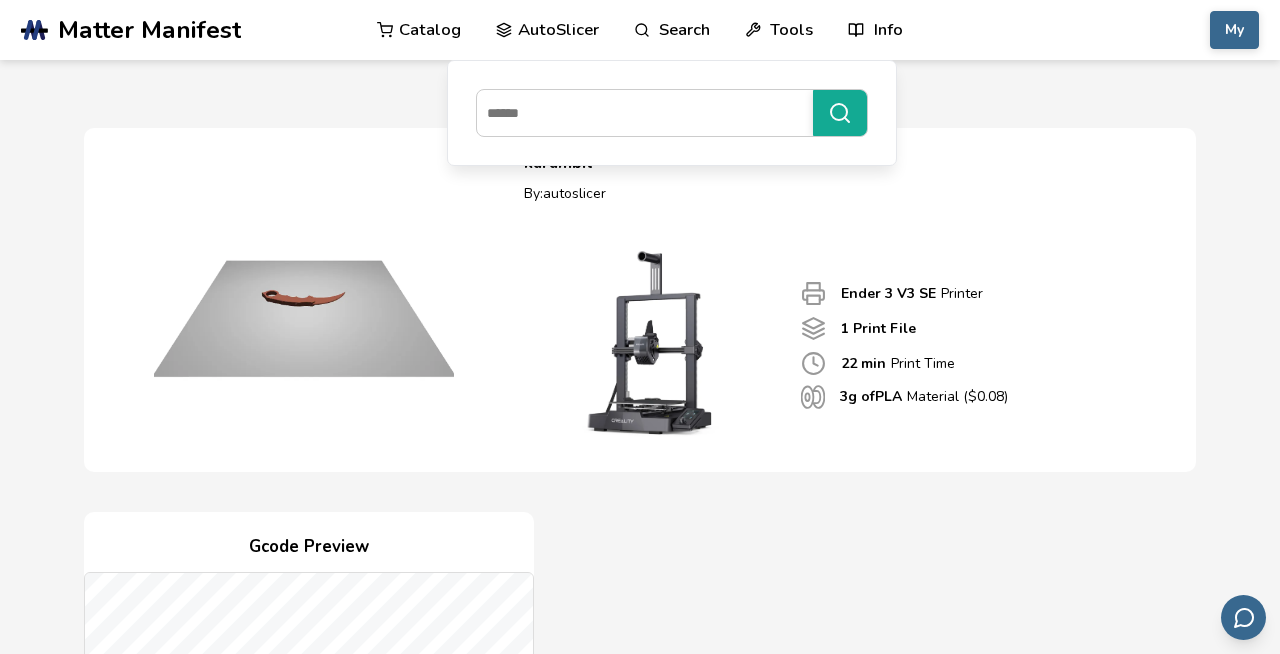 click on "AutoSlicer" at bounding box center (547, 30) 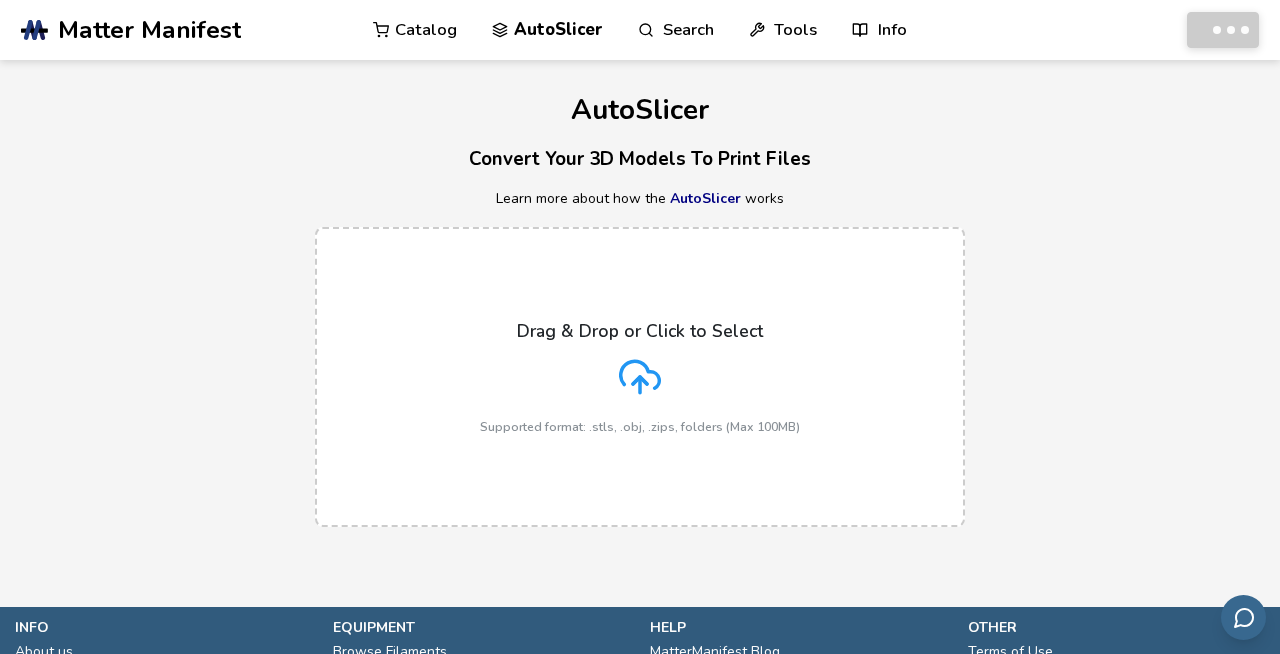 scroll, scrollTop: 0, scrollLeft: 0, axis: both 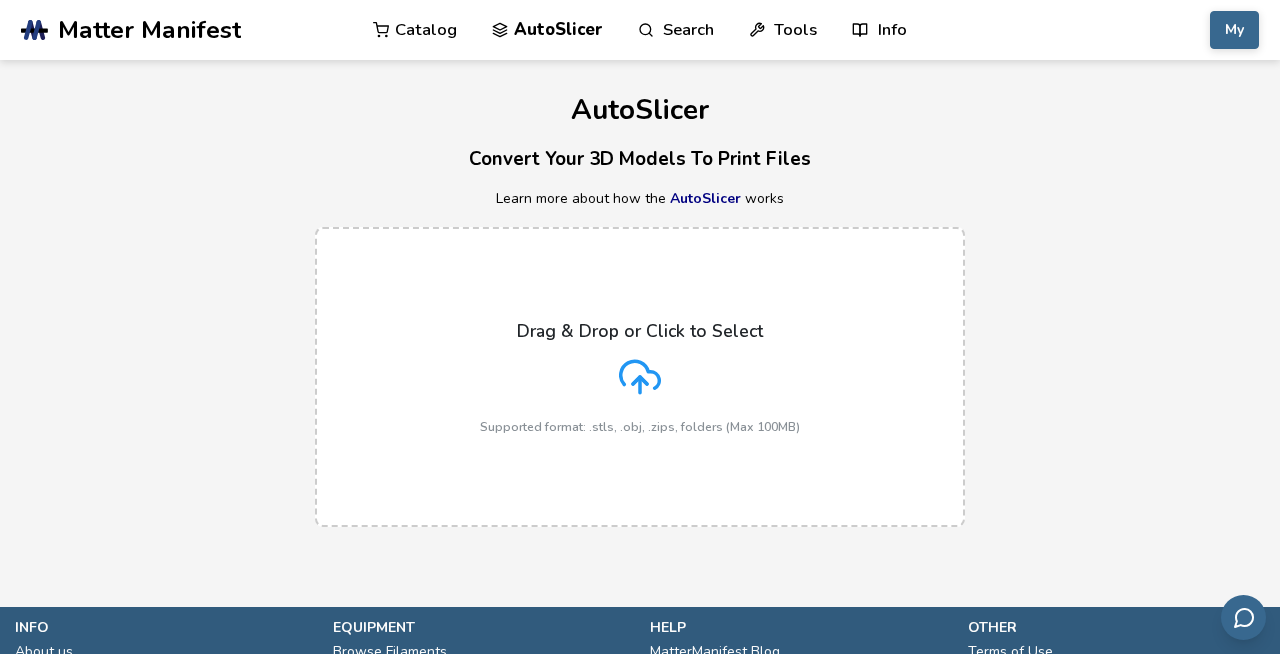 click on "Catalog" at bounding box center (415, 30) 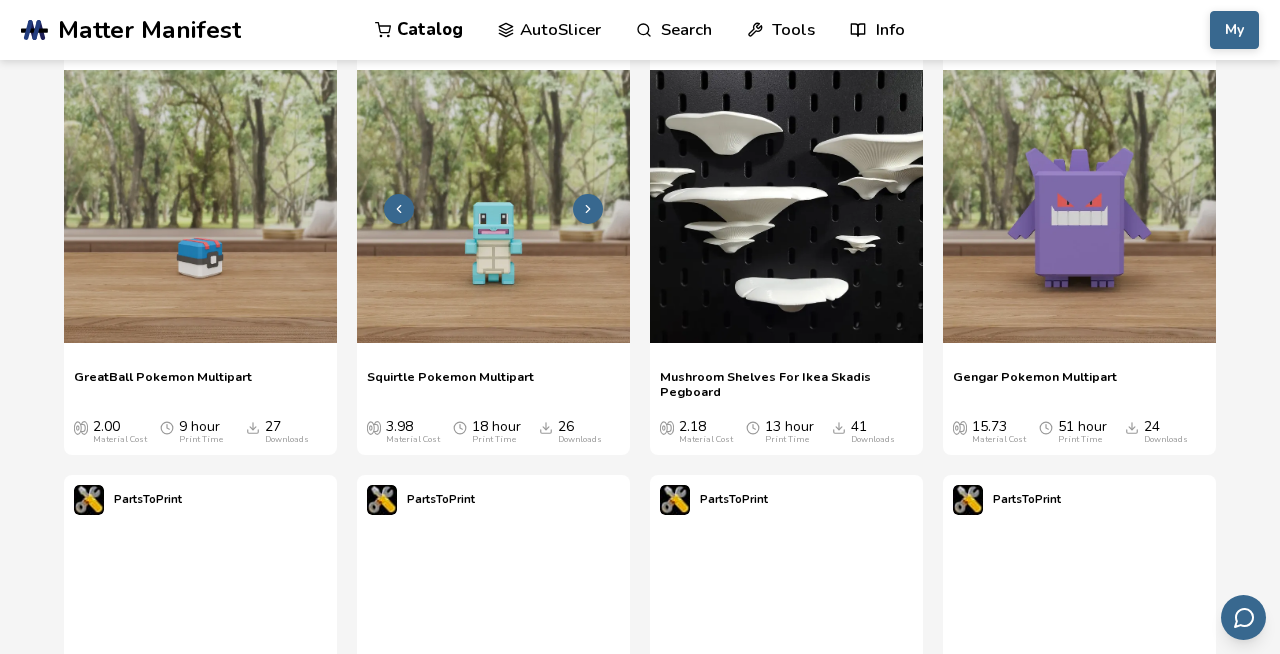 scroll, scrollTop: 1147, scrollLeft: 0, axis: vertical 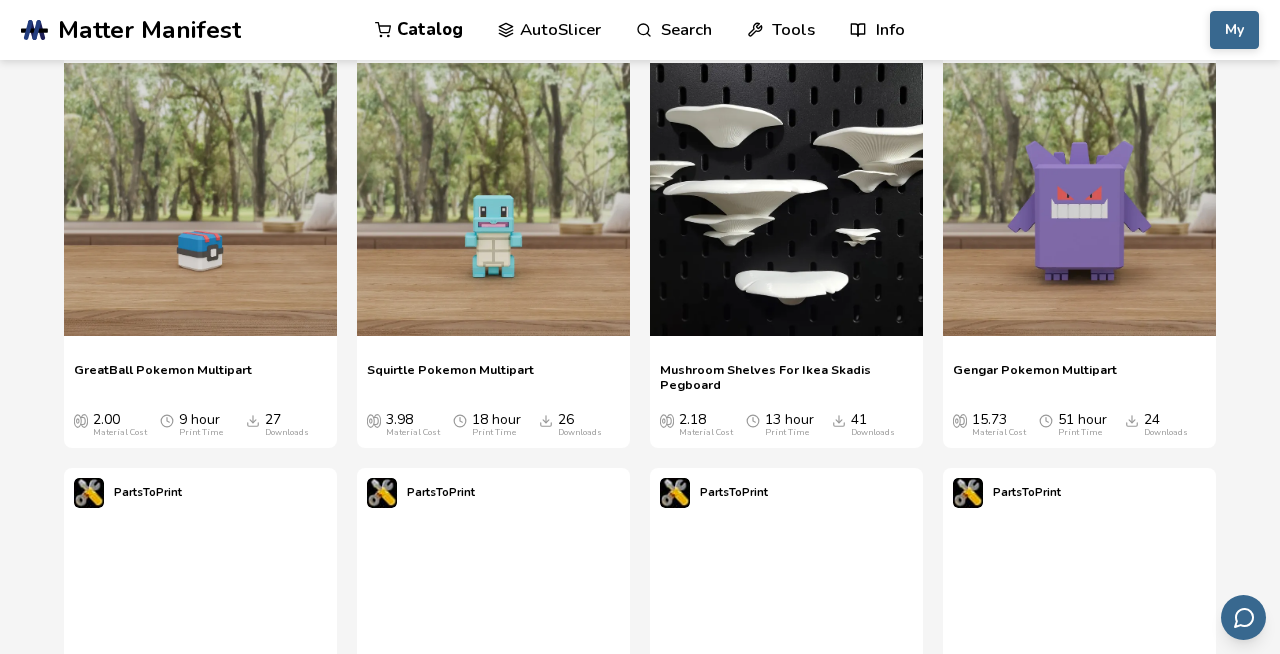 click on "Mushroom Shelves For Ikea Skadis Pegboard" at bounding box center (786, 377) 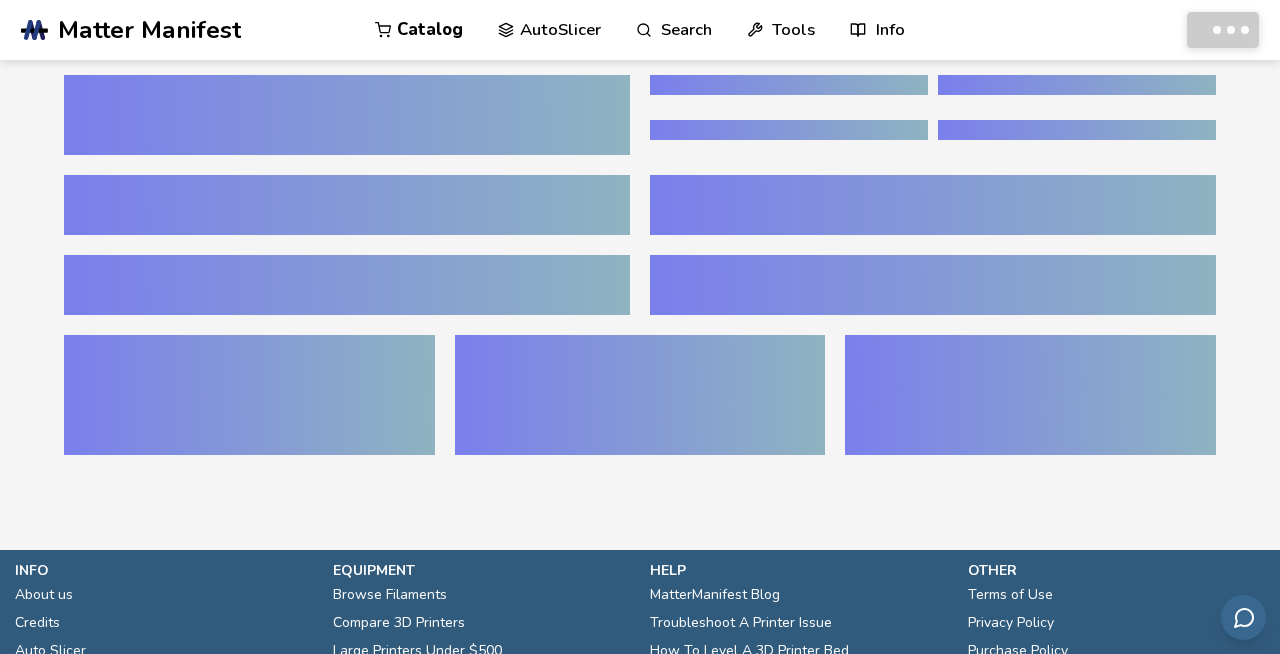 scroll, scrollTop: 0, scrollLeft: 0, axis: both 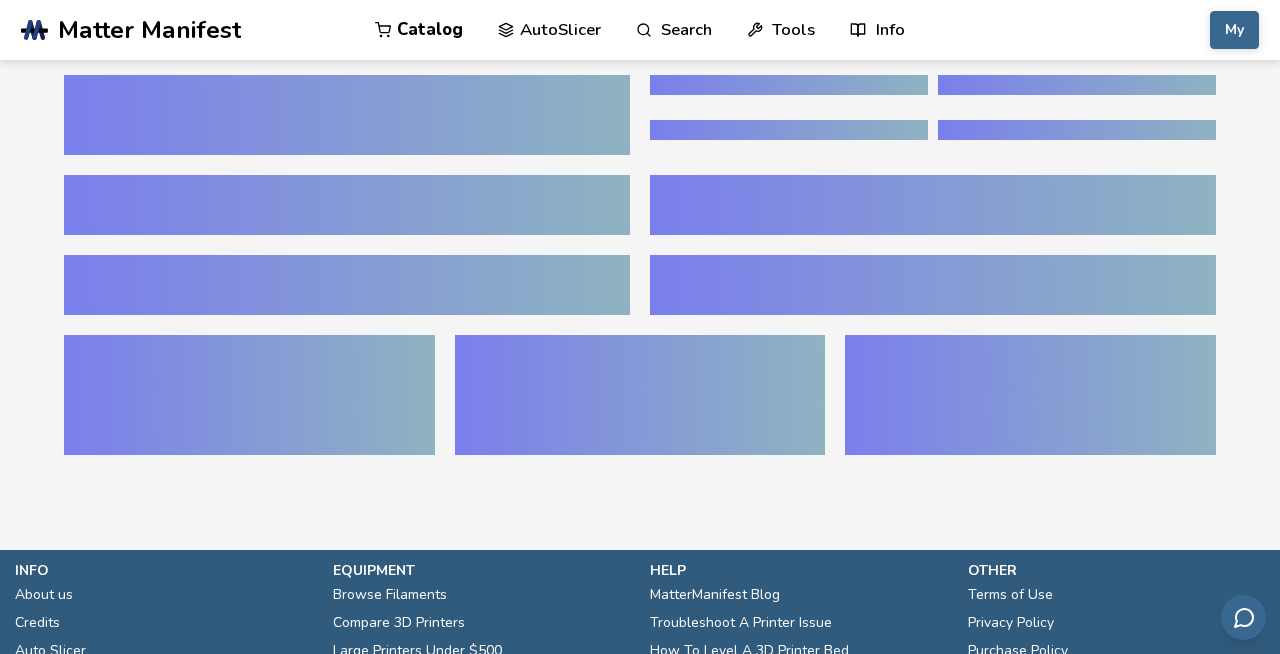click on "Catalog" at bounding box center [419, 30] 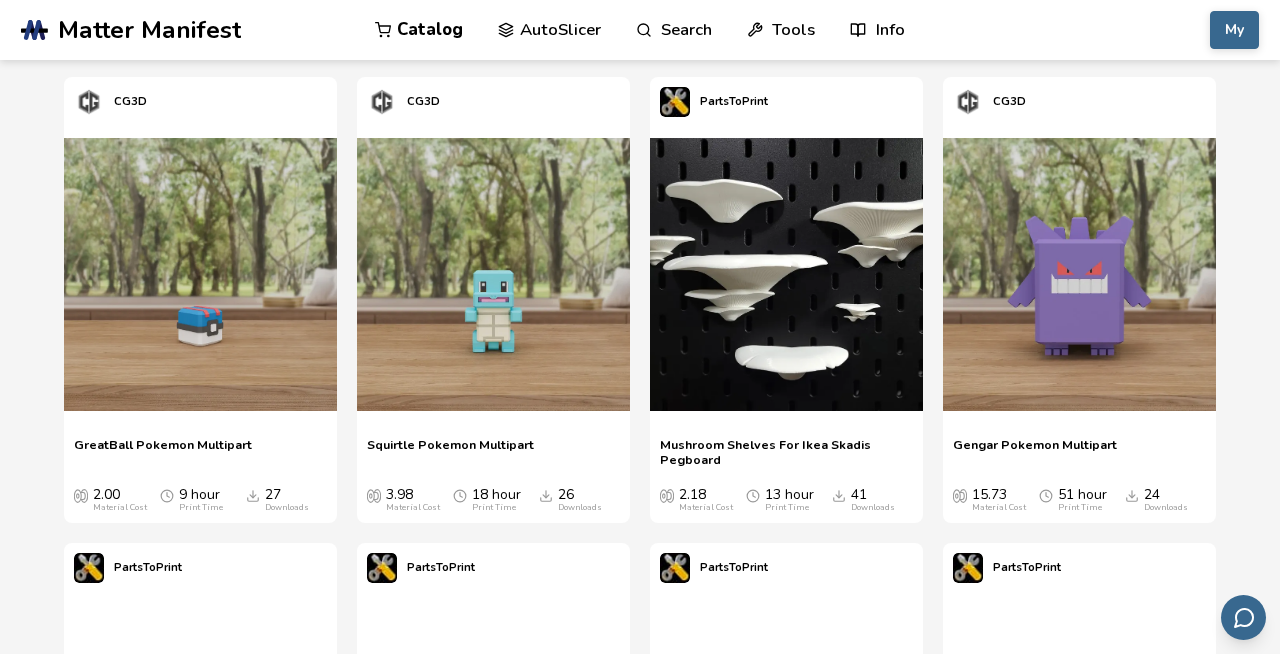 scroll, scrollTop: 1208, scrollLeft: 0, axis: vertical 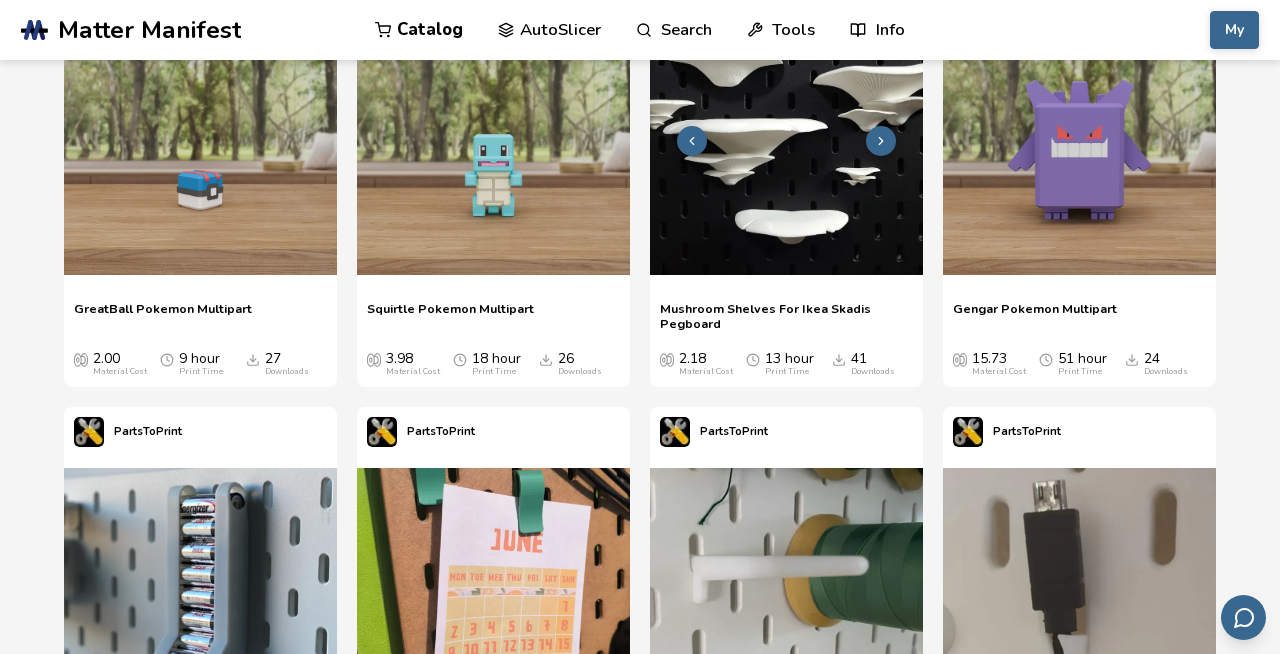 click at bounding box center [786, 138] 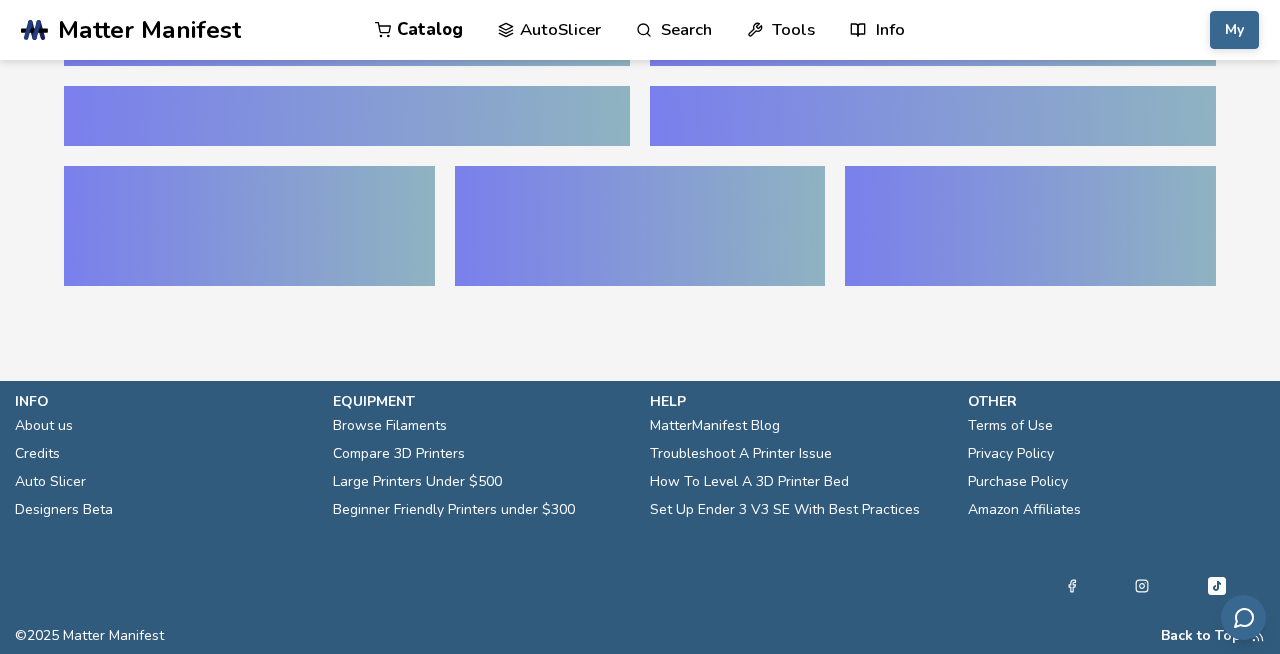 scroll, scrollTop: 0, scrollLeft: 0, axis: both 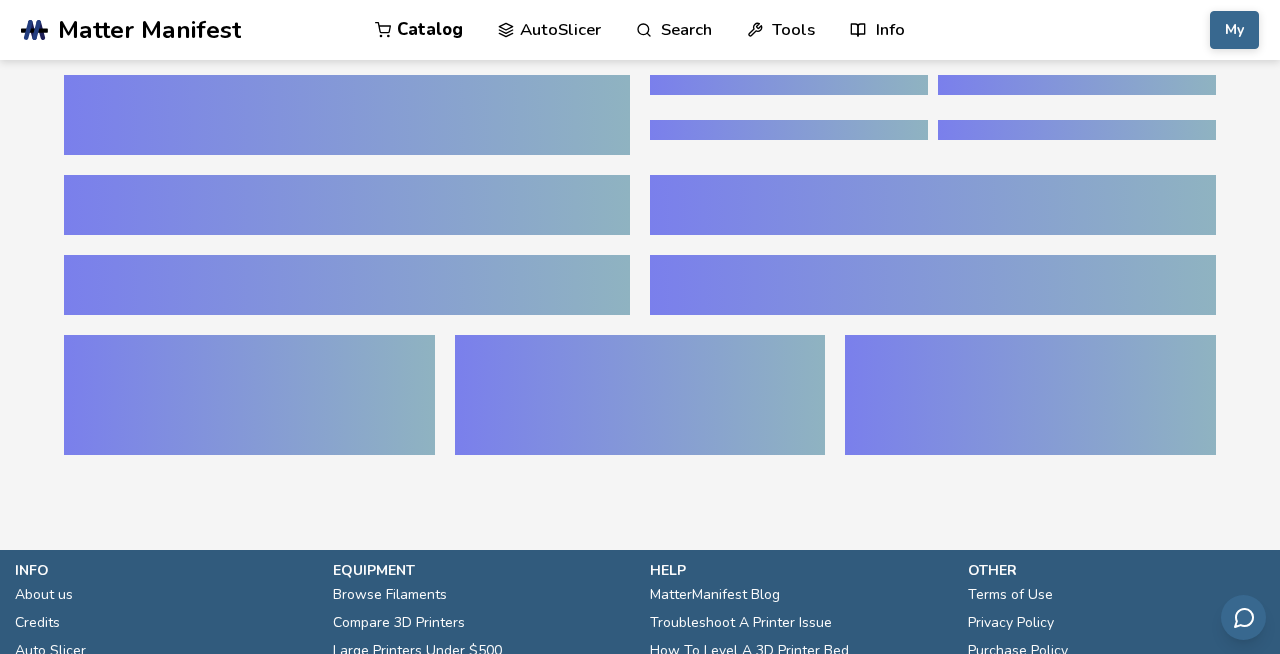 click on "Matter Manifest" at bounding box center [149, 30] 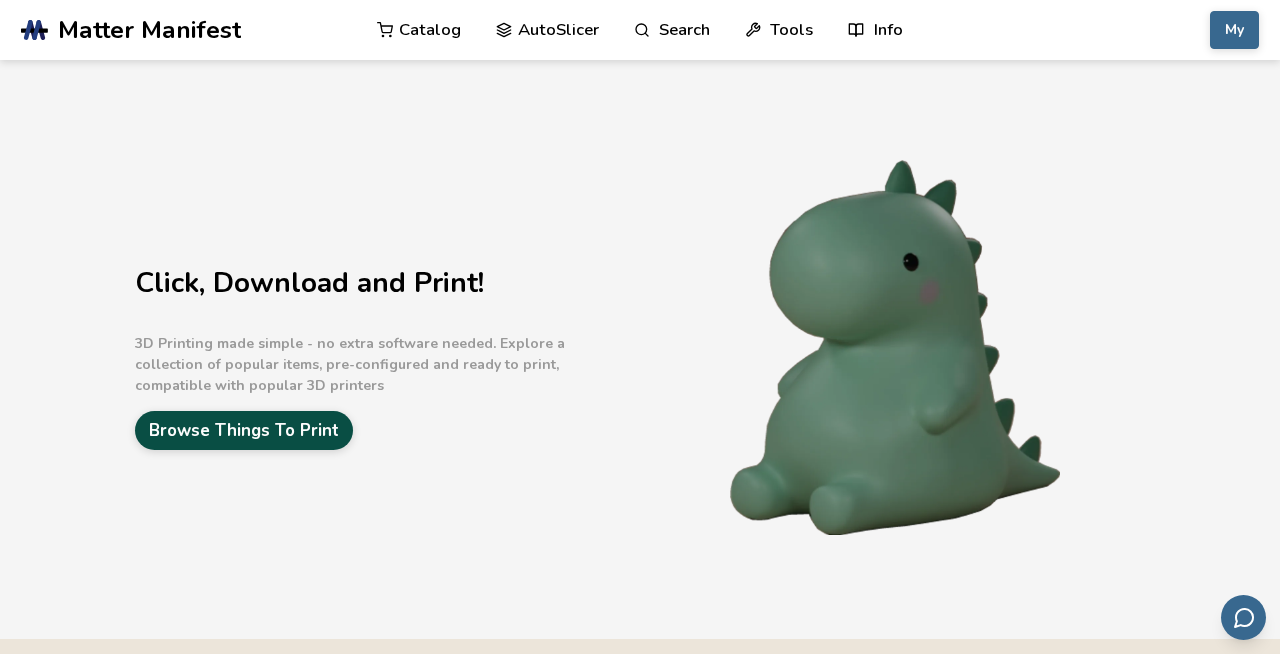 click on "Browse Things To Print" at bounding box center (244, 430) 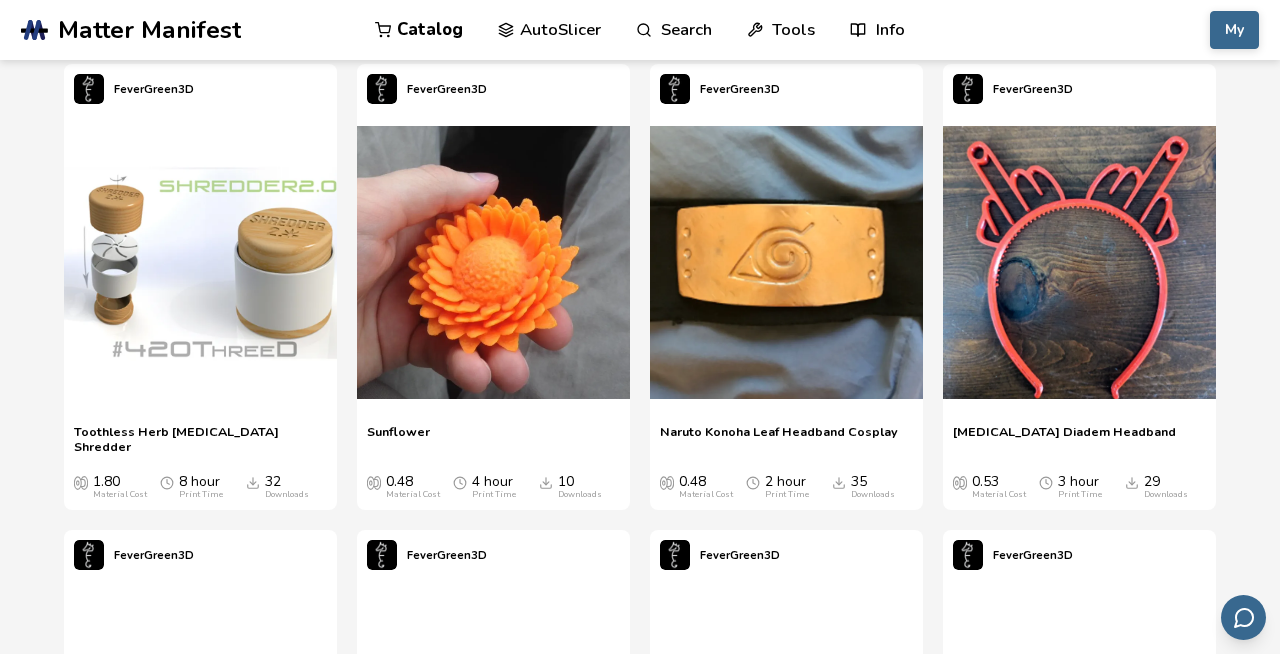 scroll, scrollTop: 17871, scrollLeft: 0, axis: vertical 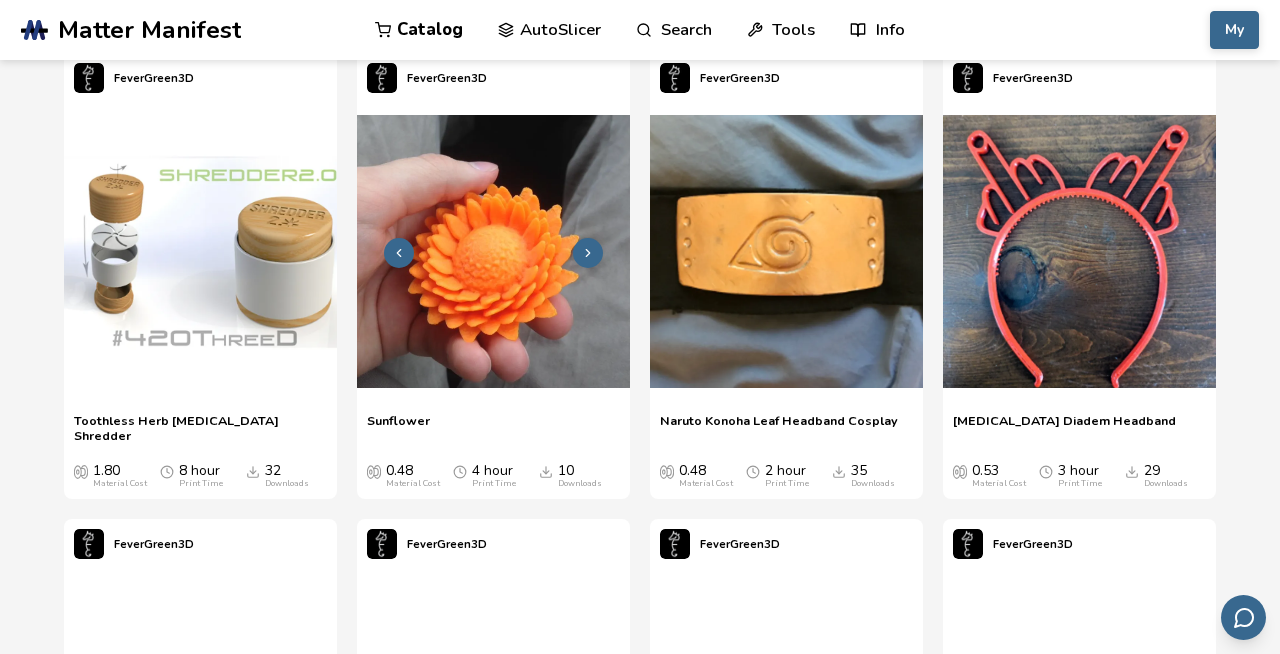 click at bounding box center [493, 251] 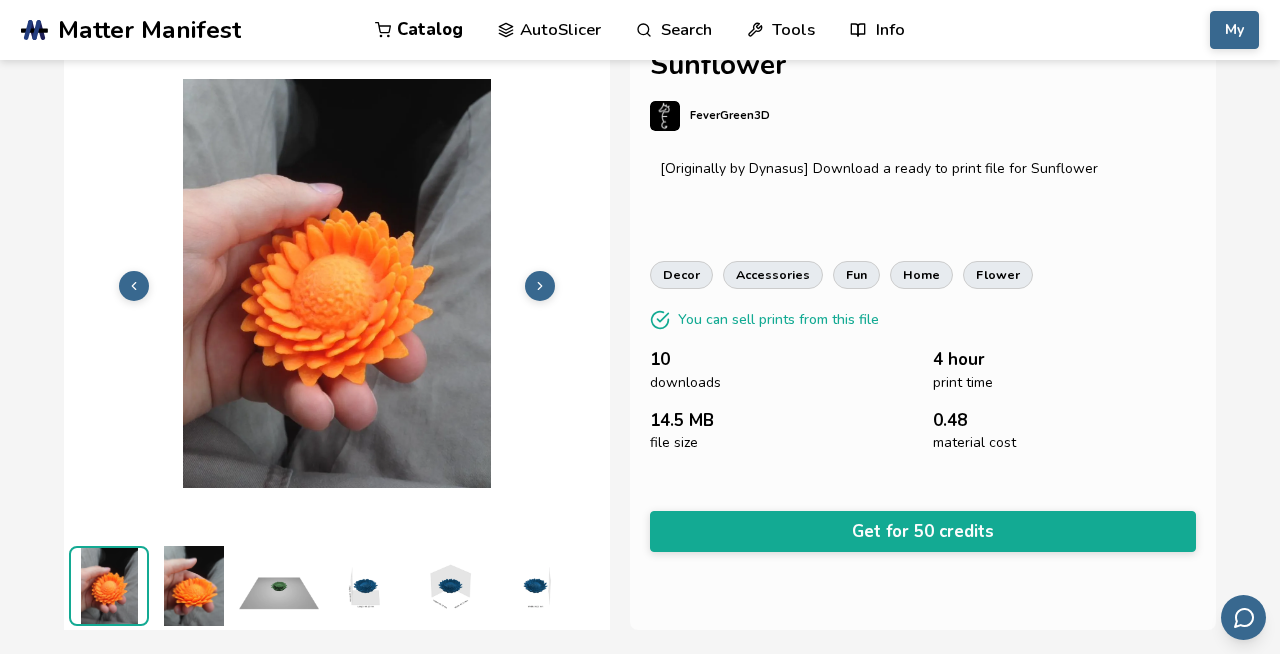 scroll, scrollTop: 41, scrollLeft: 0, axis: vertical 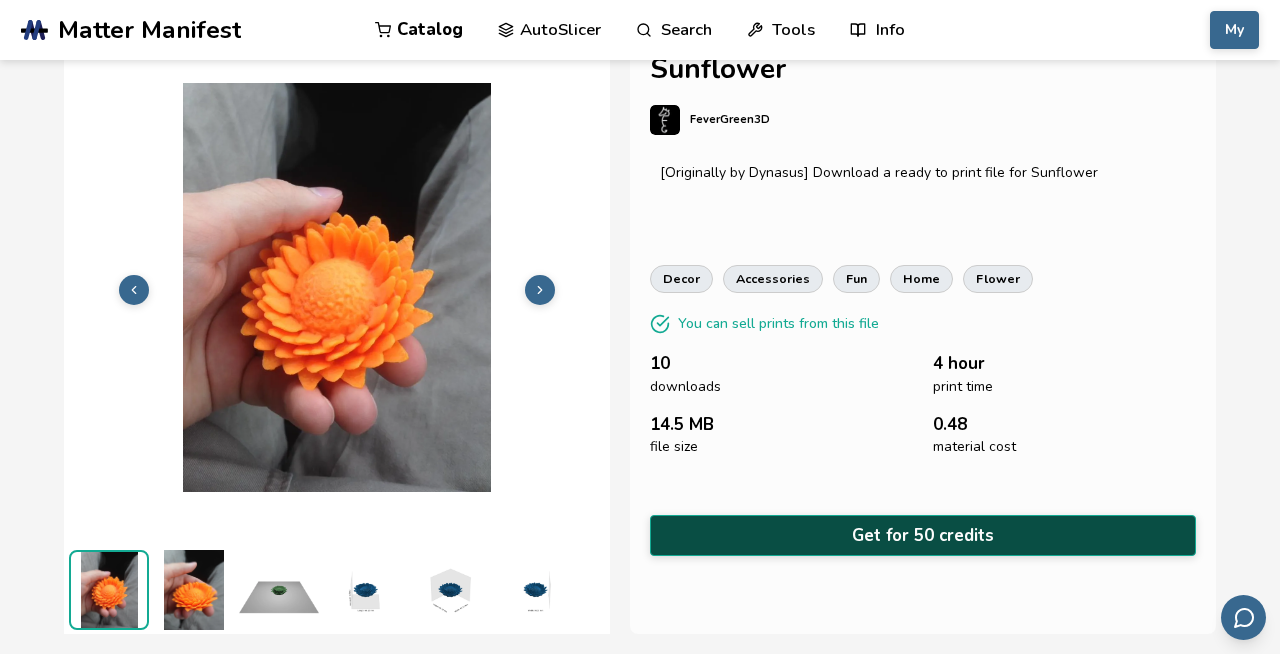 click on "Get for 50 credits" at bounding box center [923, 535] 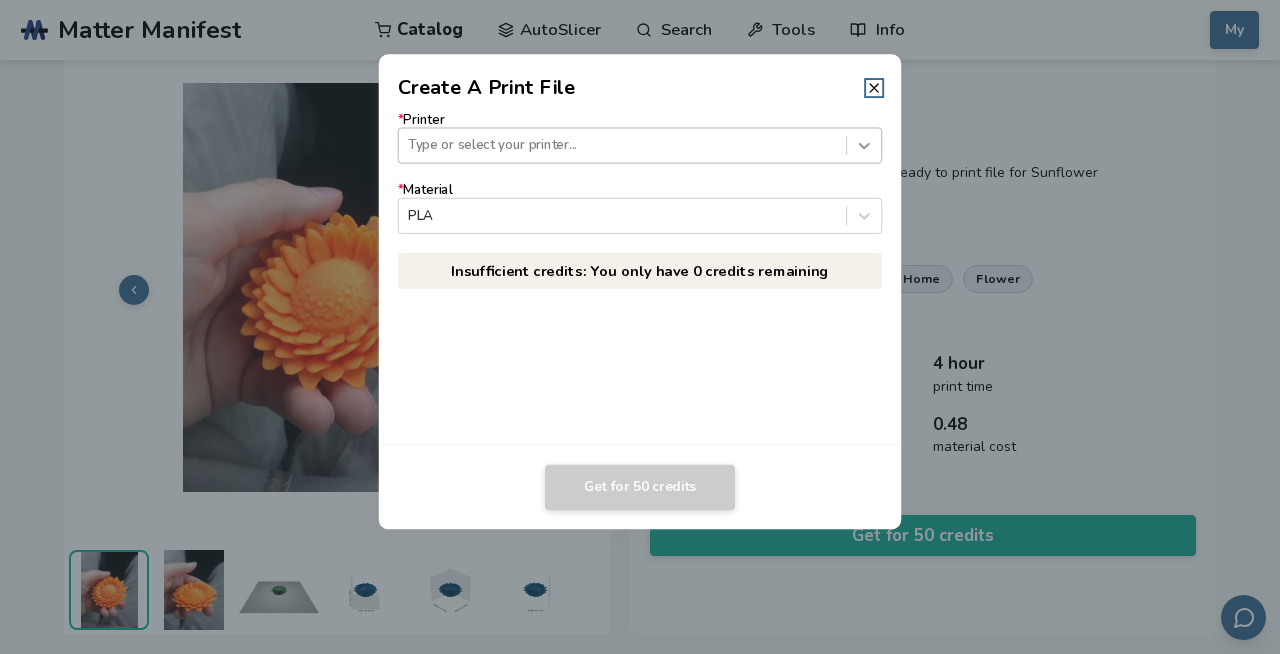 click 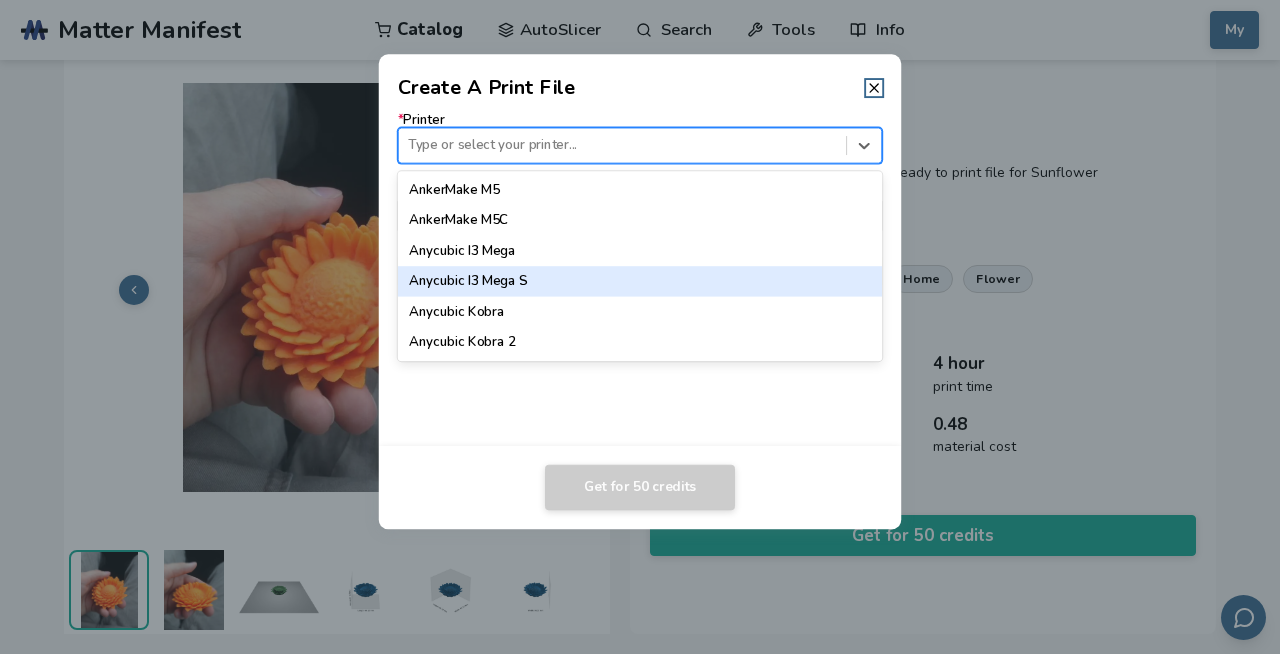 click on "Anycubic I3 Mega S" at bounding box center (640, 281) 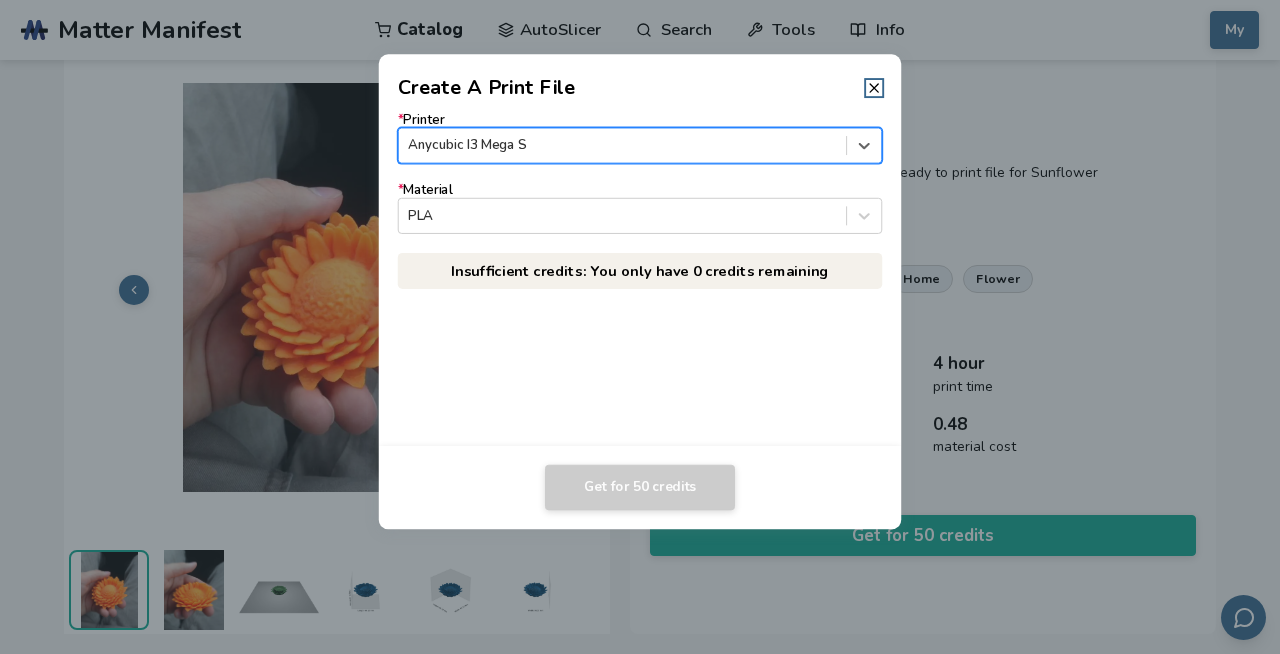 click at bounding box center (622, 145) 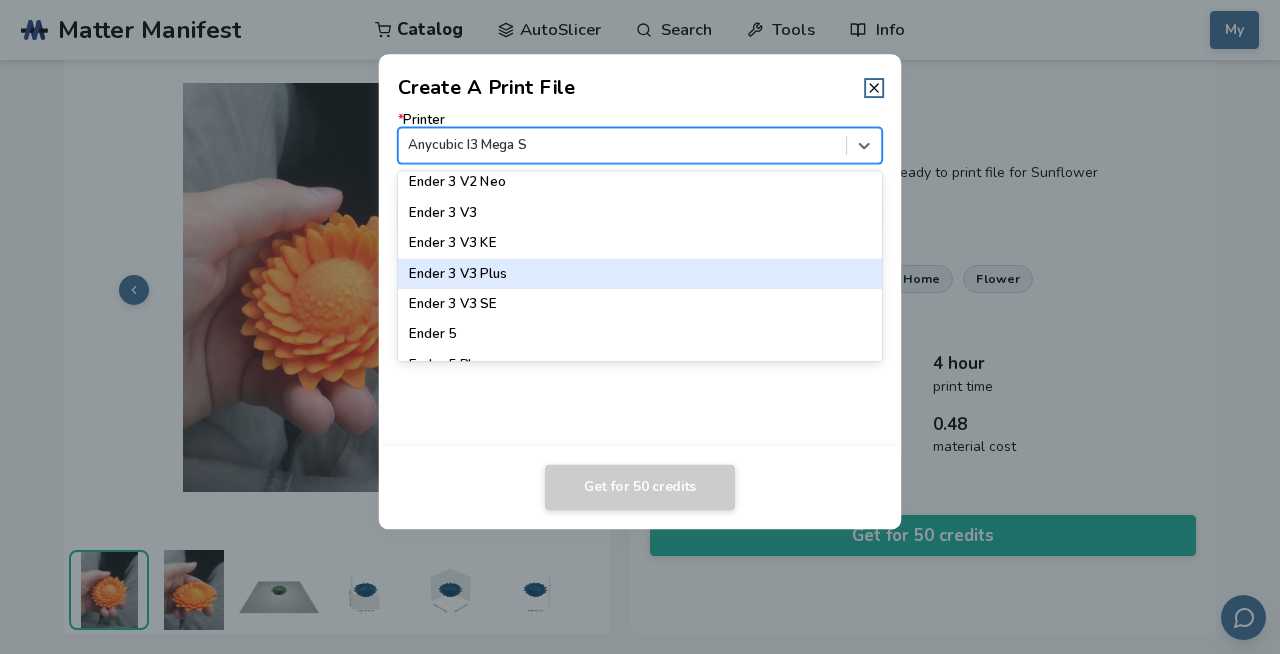 scroll, scrollTop: 1375, scrollLeft: 0, axis: vertical 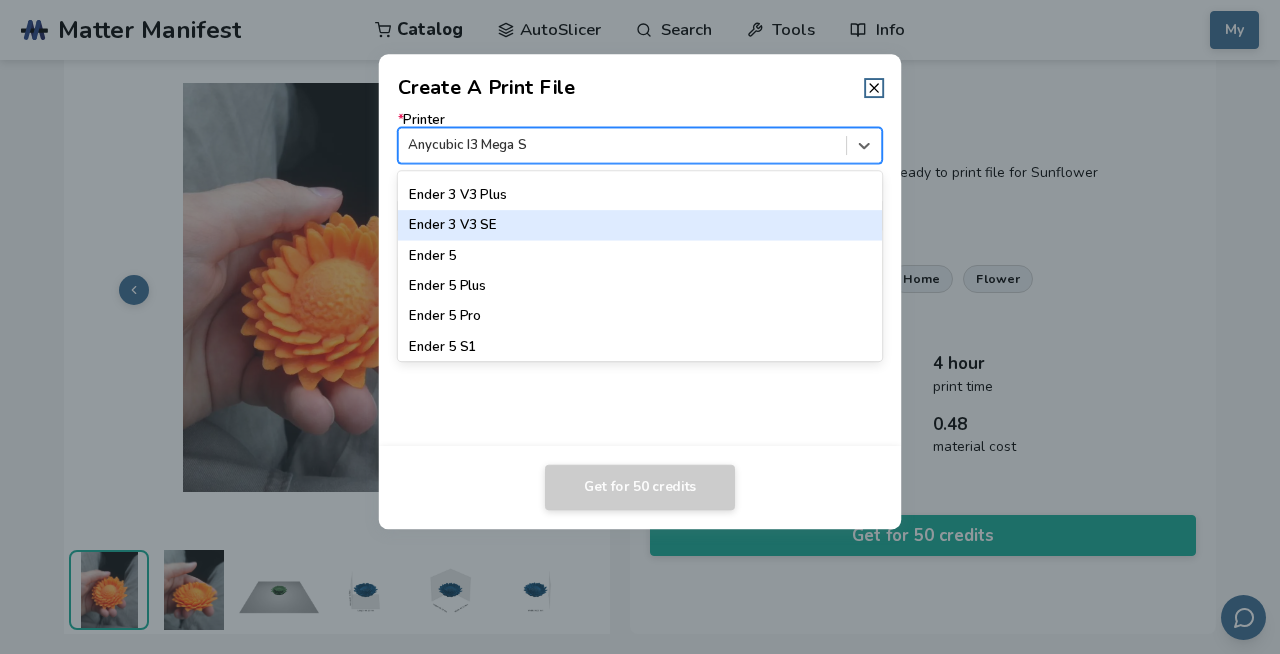 click on "Ender 3 V3 SE" at bounding box center (640, 225) 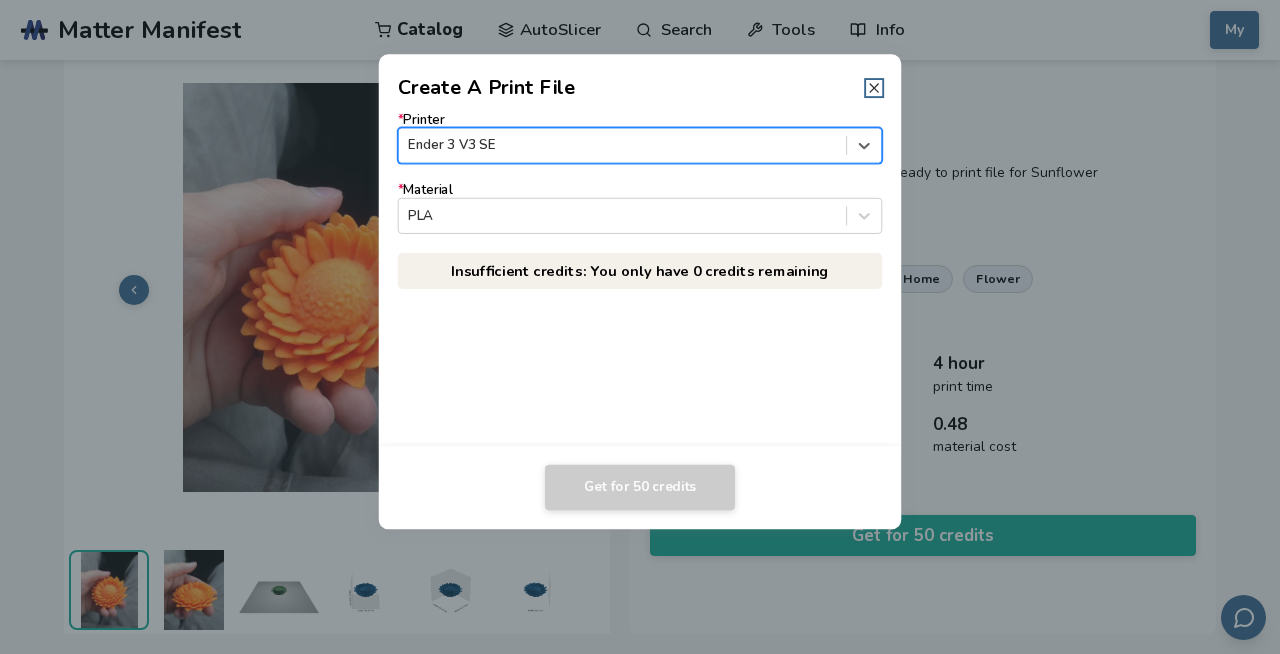 click 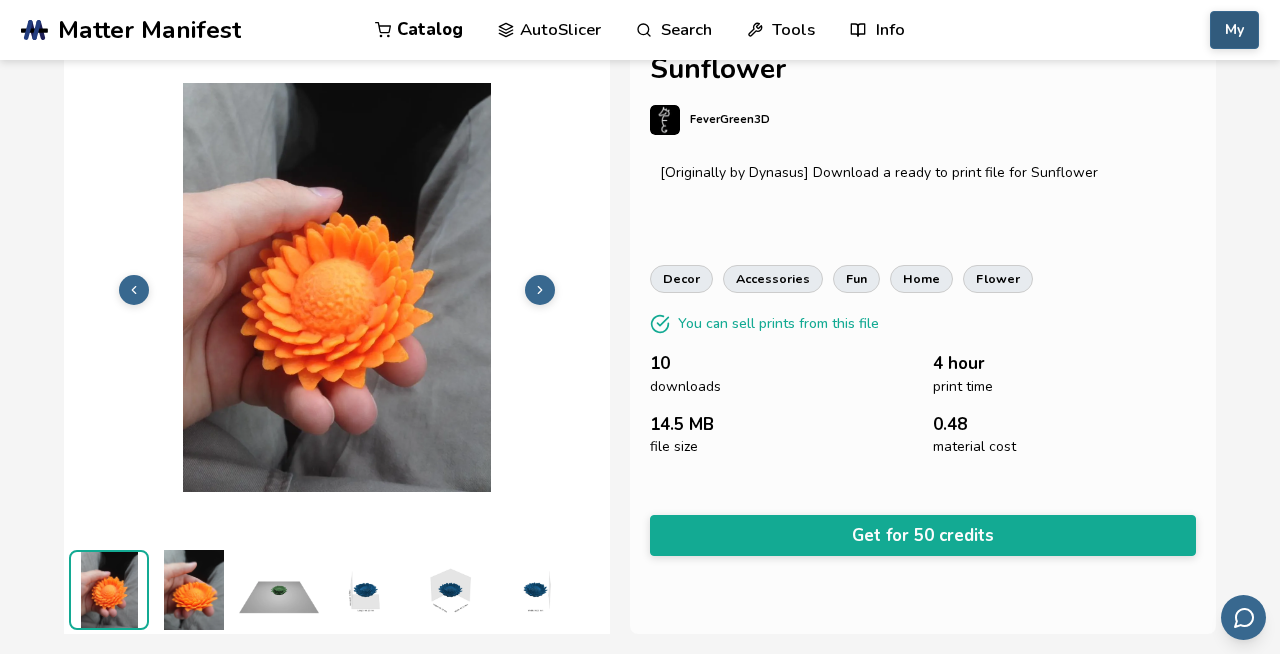 click on "My" at bounding box center (1234, 30) 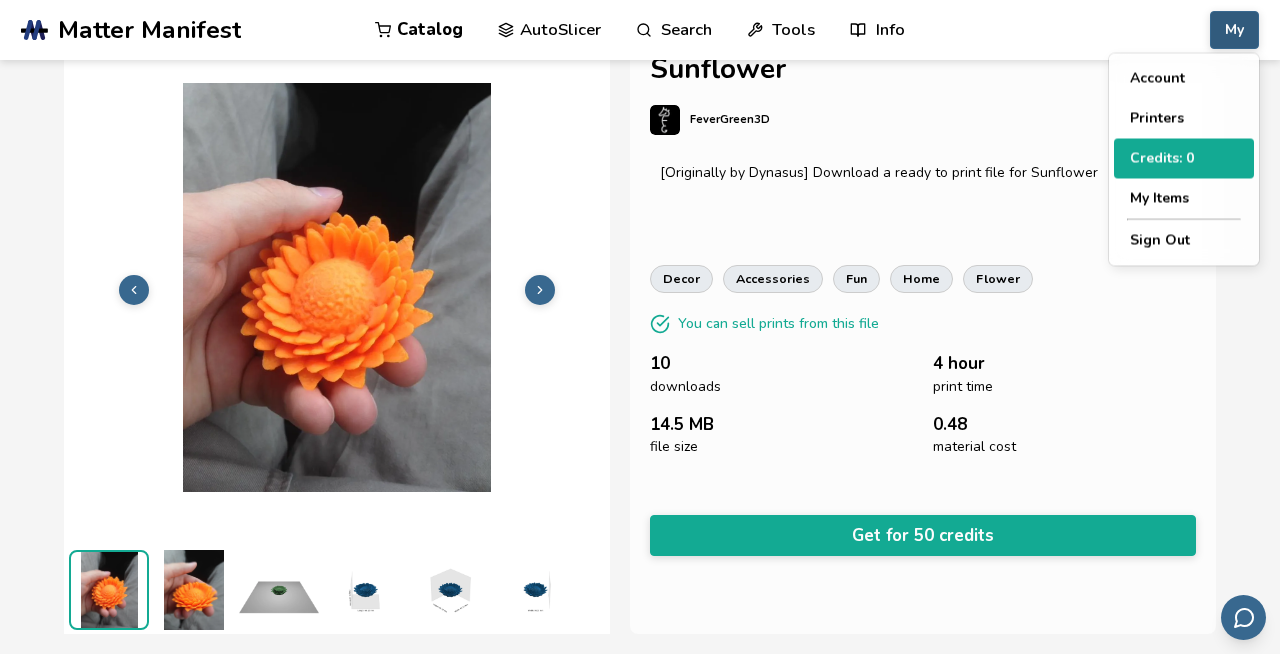 click on "Credits: 0" at bounding box center (1184, 159) 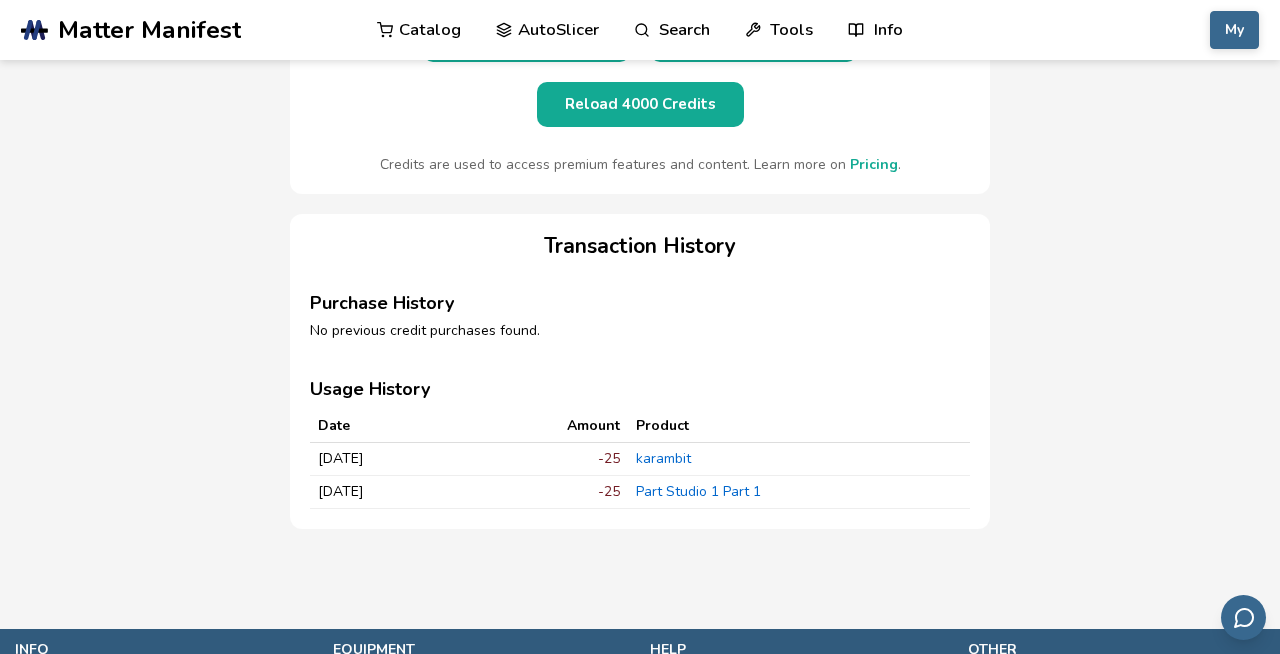 scroll, scrollTop: 235, scrollLeft: 0, axis: vertical 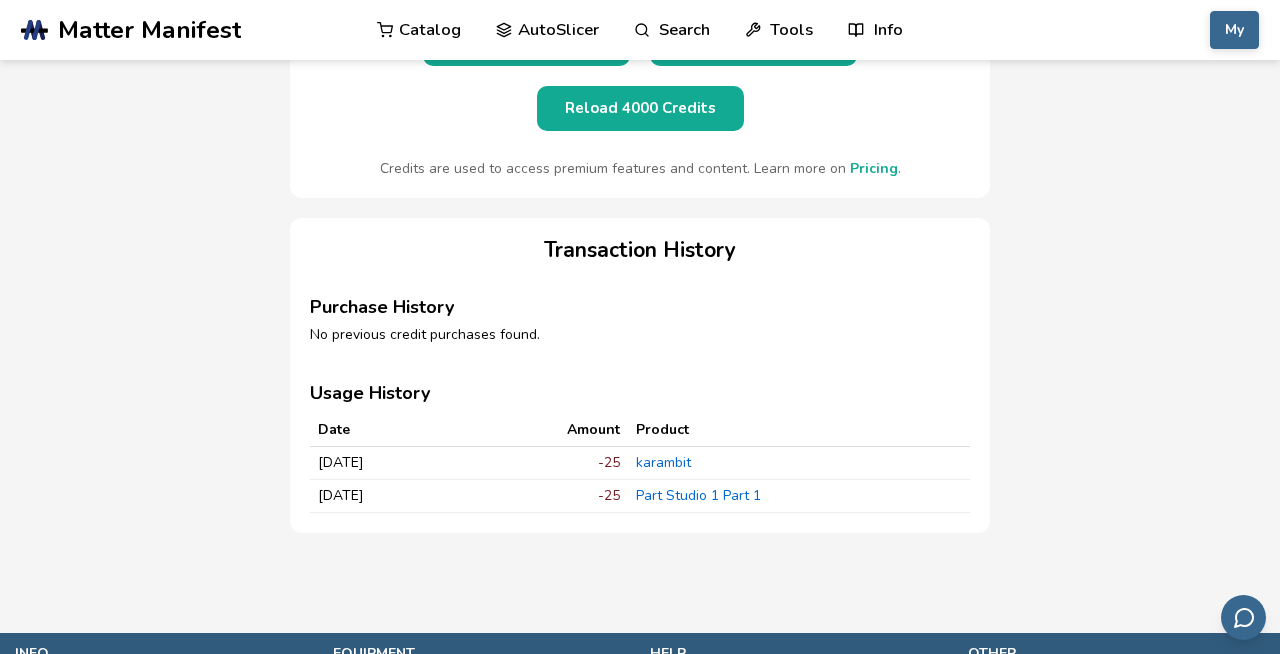 click on "Pricing" at bounding box center [874, 168] 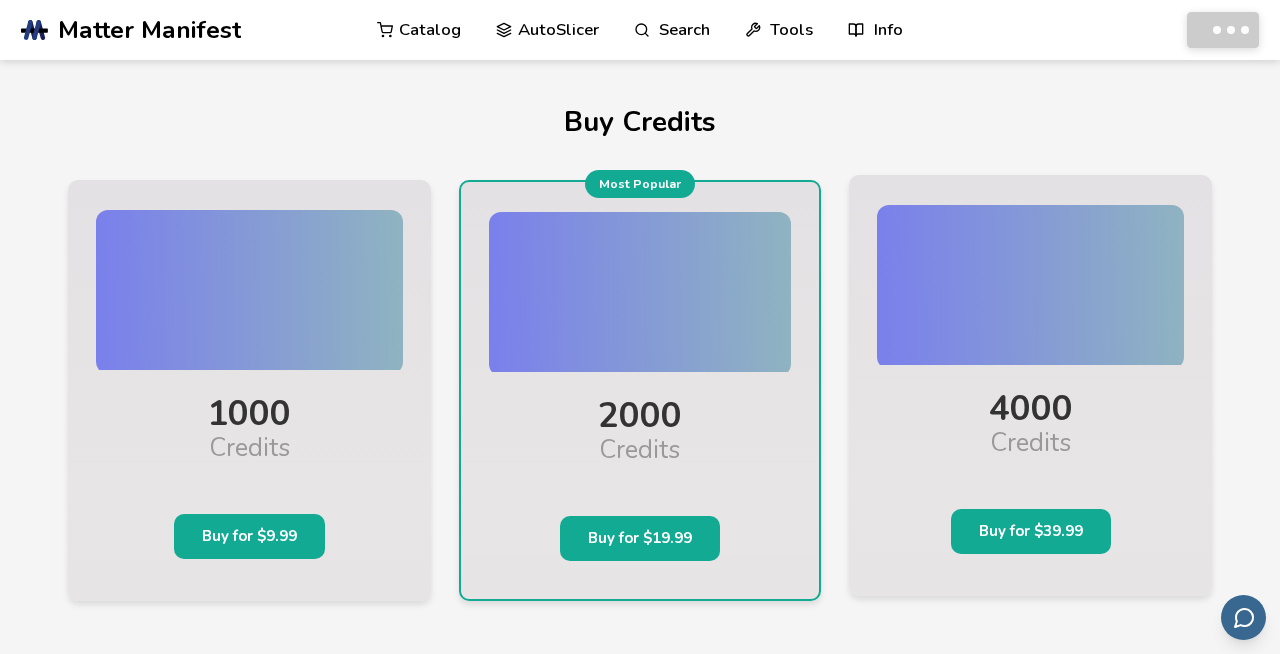 scroll, scrollTop: 0, scrollLeft: 0, axis: both 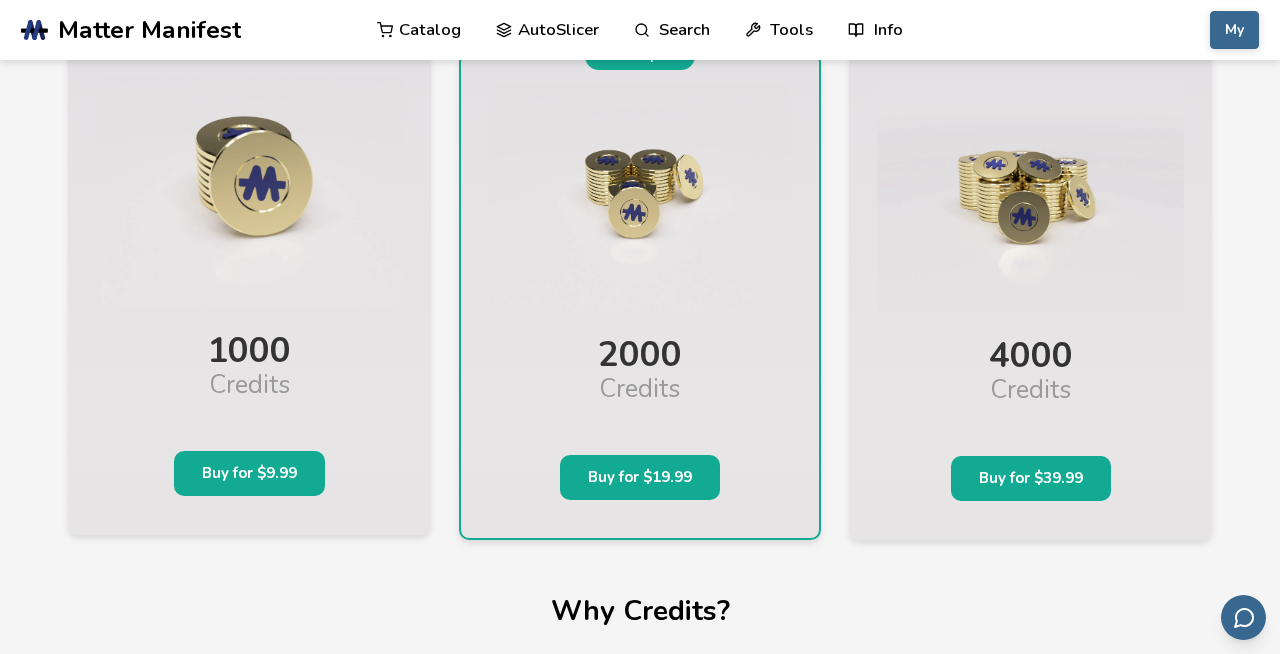 click on "Buy for $9.99" at bounding box center (249, 473) 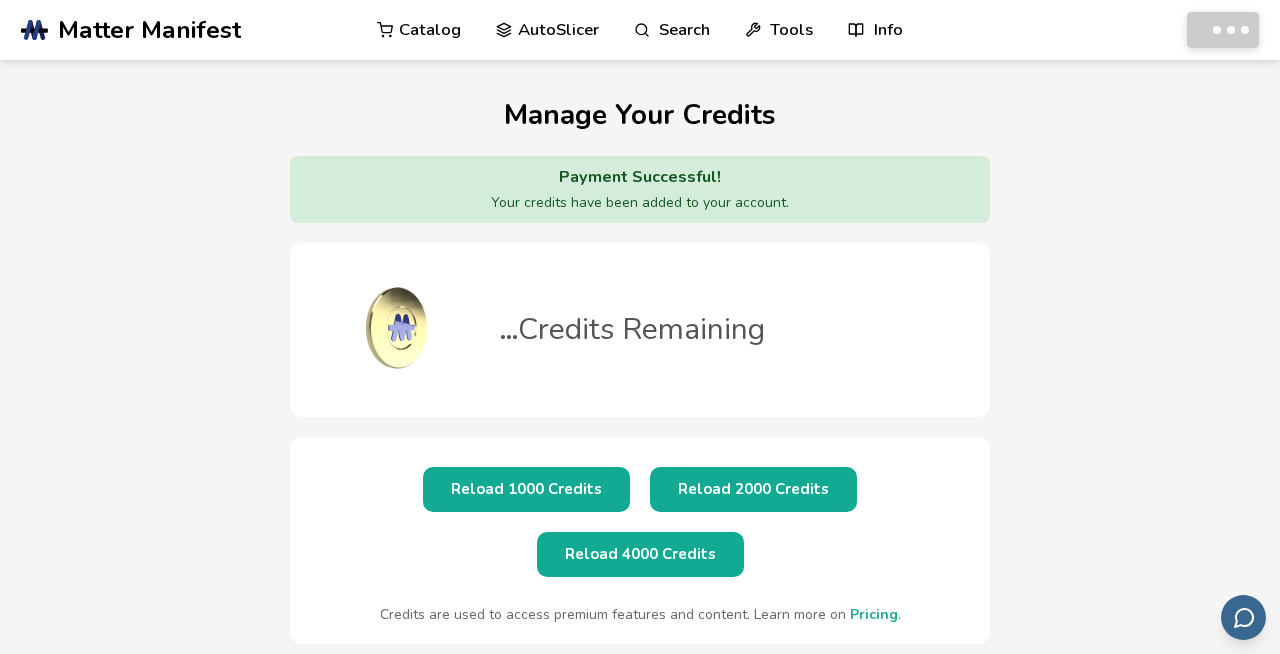 scroll, scrollTop: 0, scrollLeft: 0, axis: both 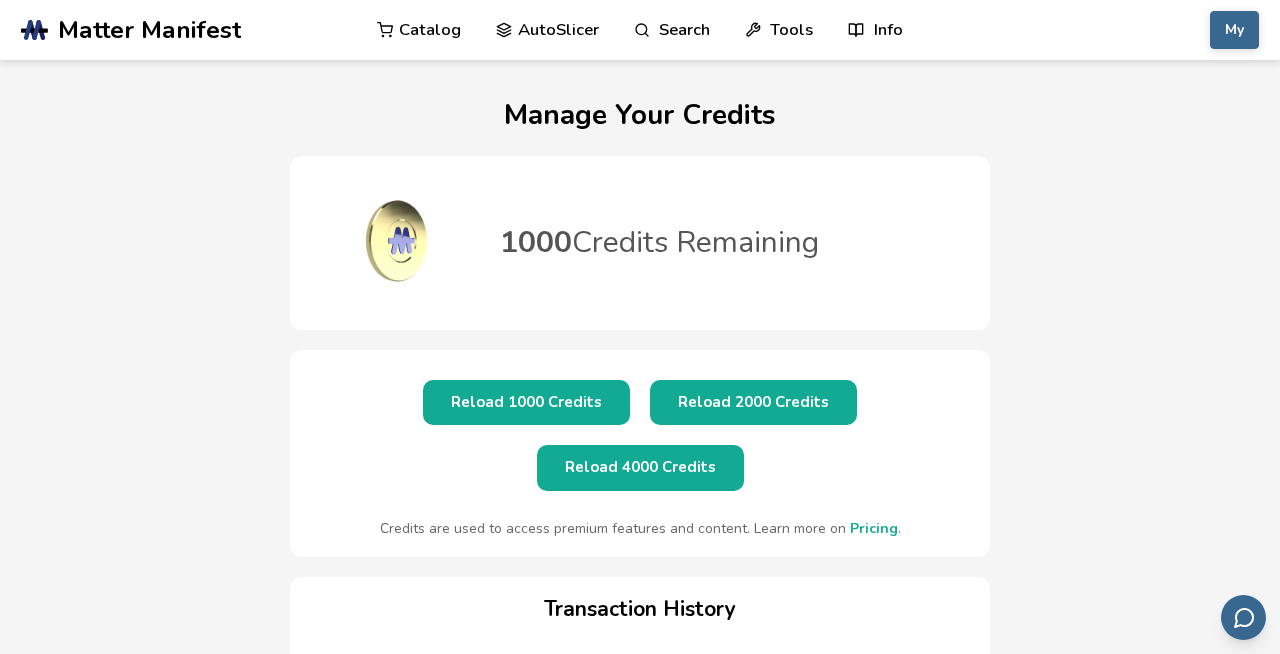 click on "Catalog" at bounding box center (419, 30) 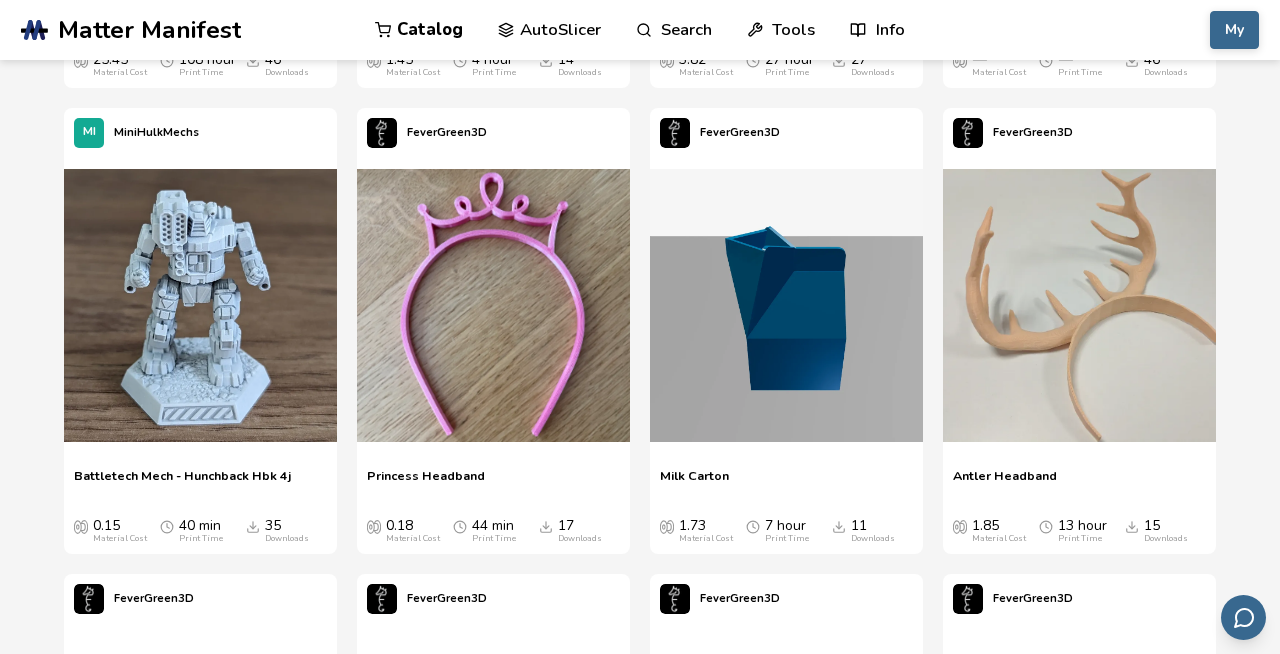 scroll, scrollTop: 23417, scrollLeft: 0, axis: vertical 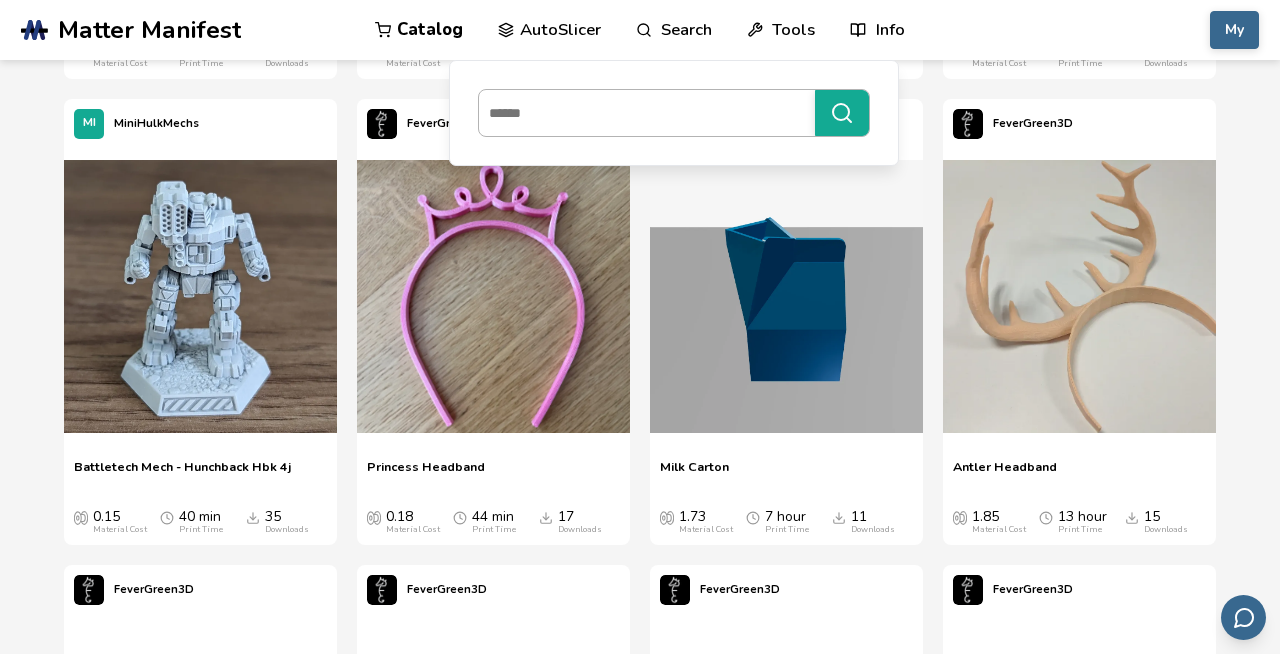 click at bounding box center [642, 113] 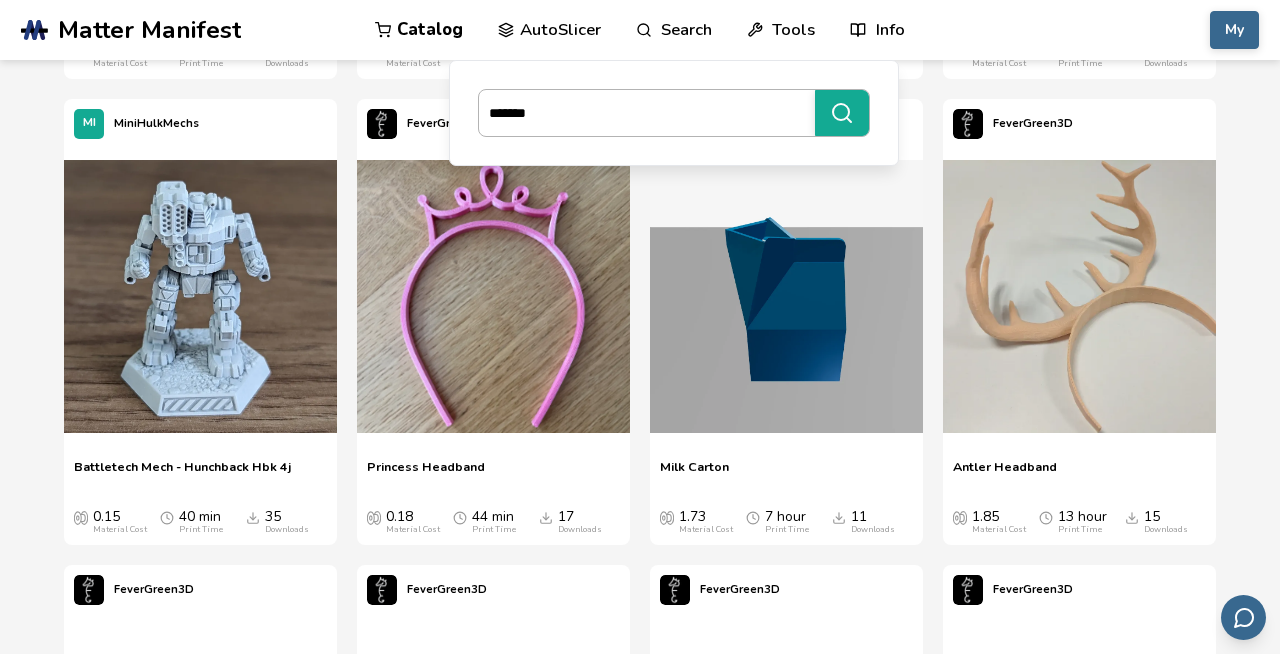 type on "*******" 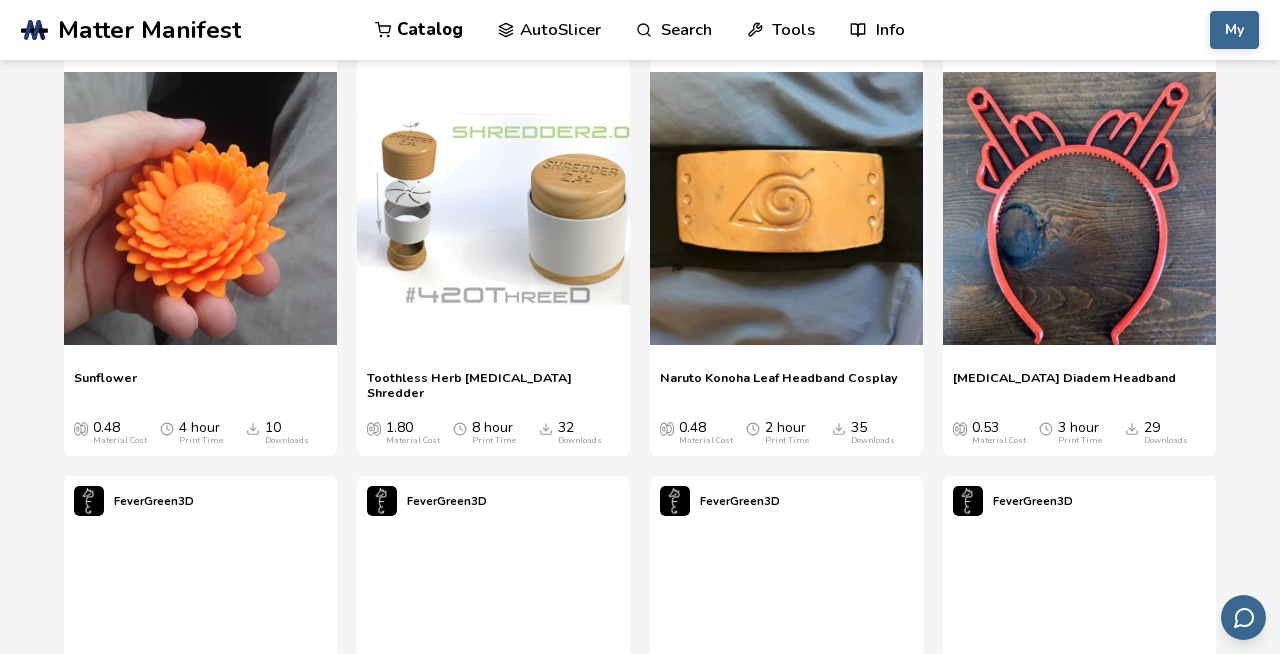 scroll, scrollTop: 17907, scrollLeft: 0, axis: vertical 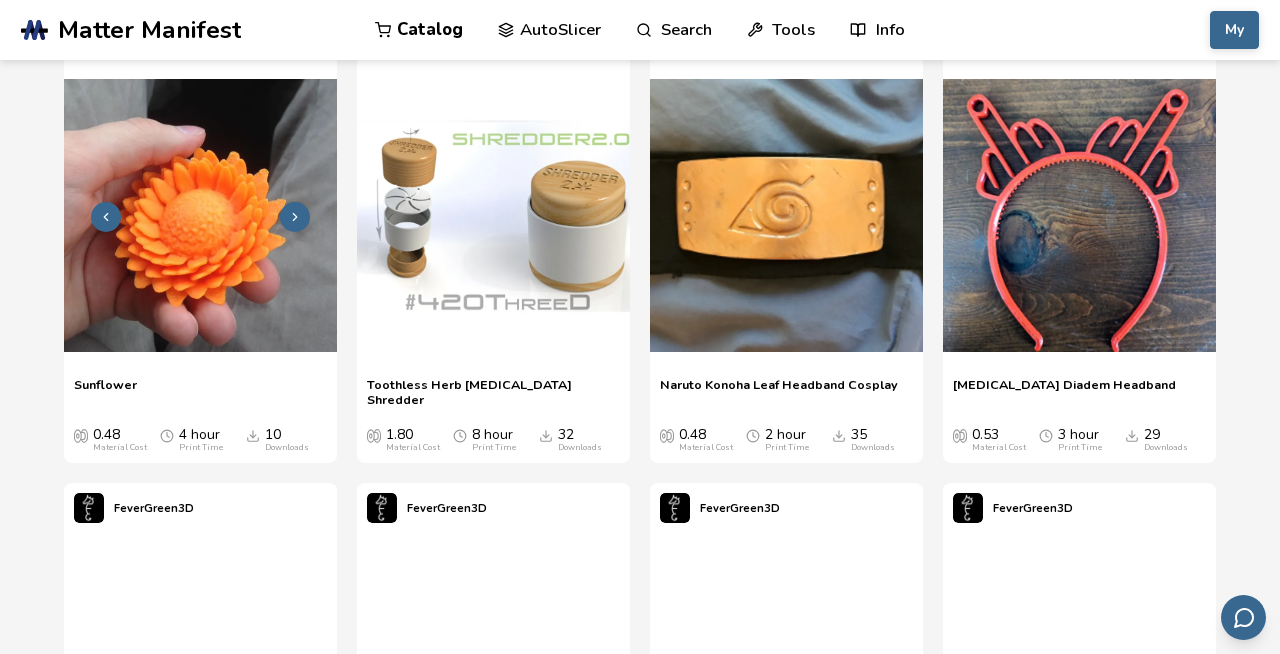 click at bounding box center [200, 215] 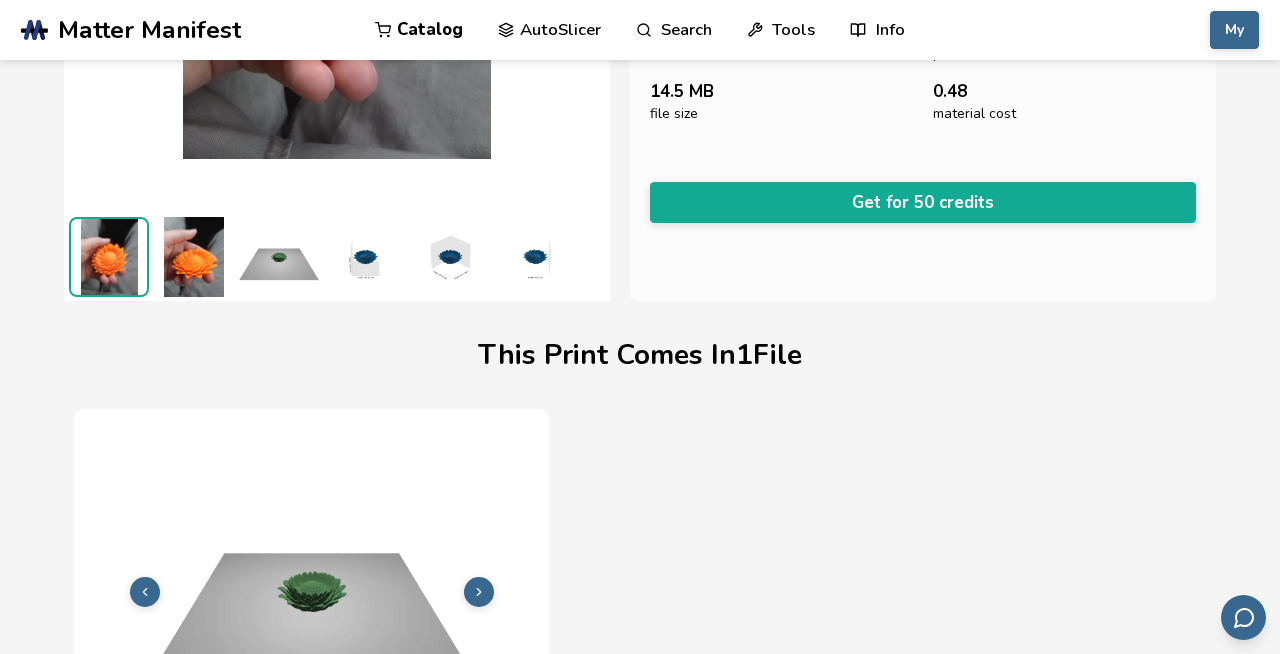 scroll, scrollTop: 326, scrollLeft: 0, axis: vertical 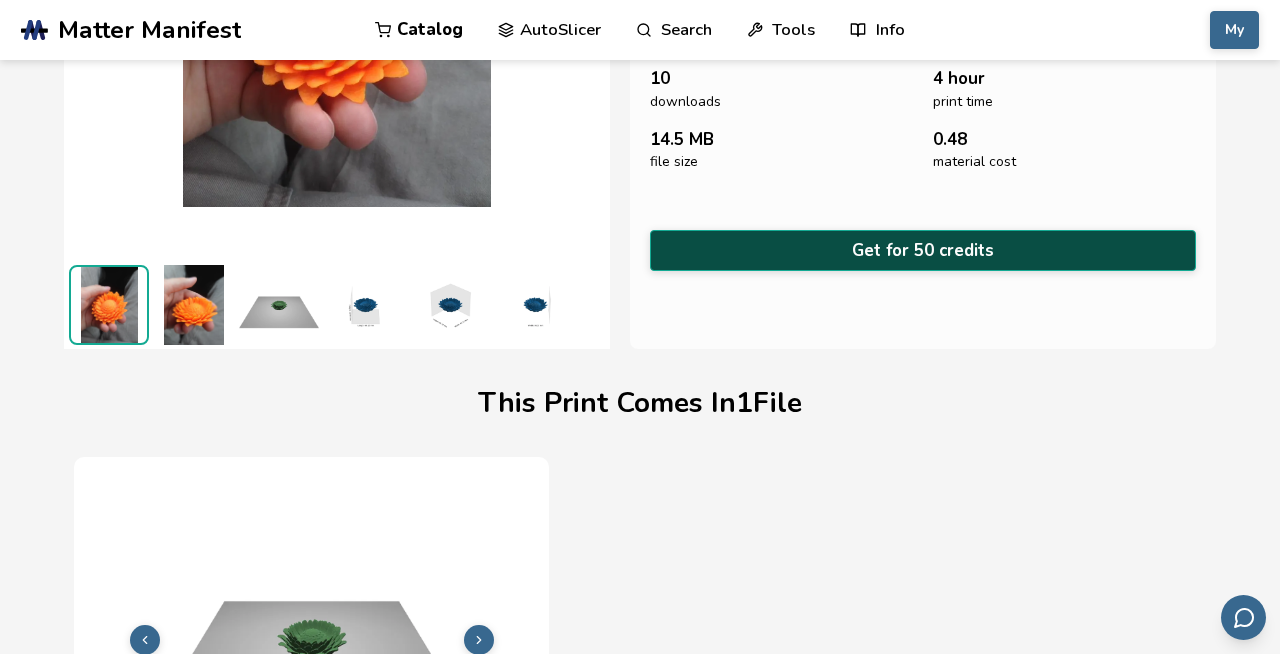 click on "Get for 50 credits" at bounding box center [923, 250] 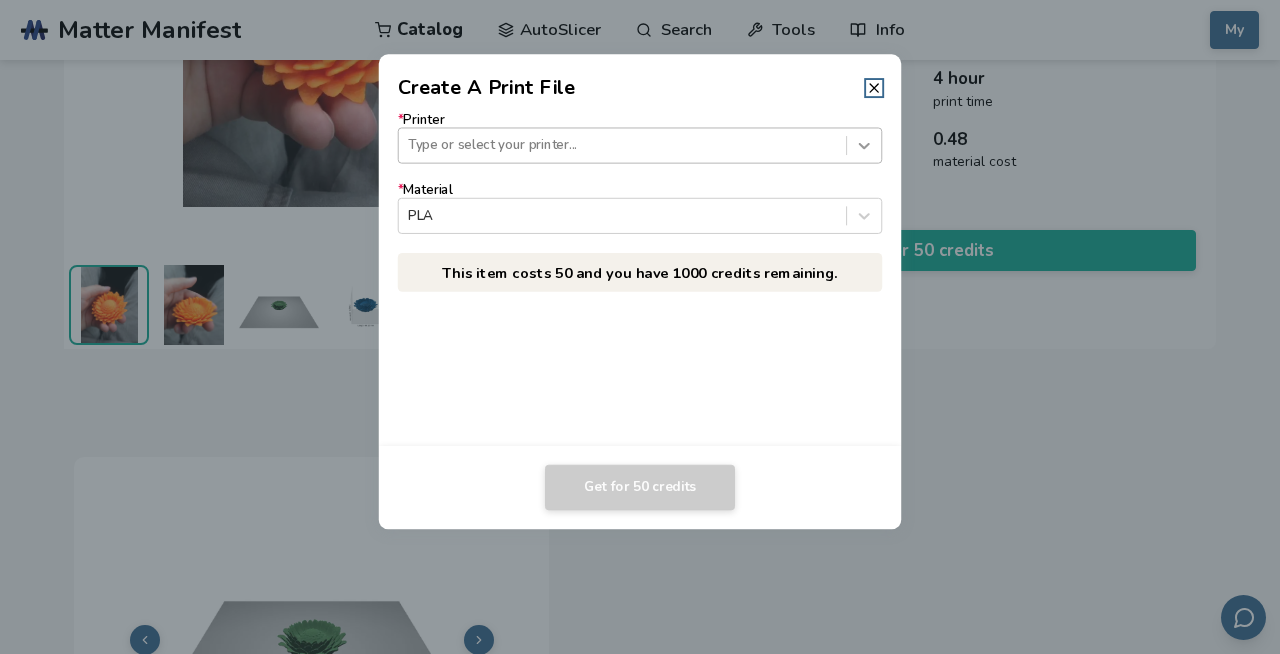 click 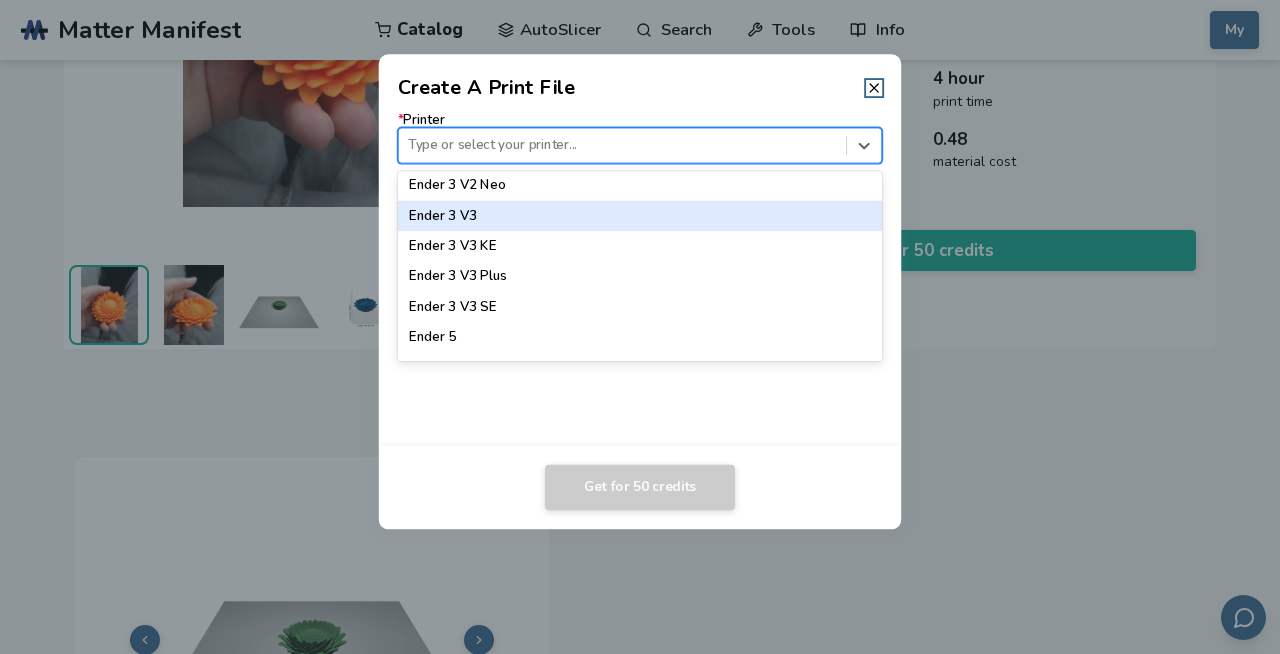 scroll, scrollTop: 1318, scrollLeft: 0, axis: vertical 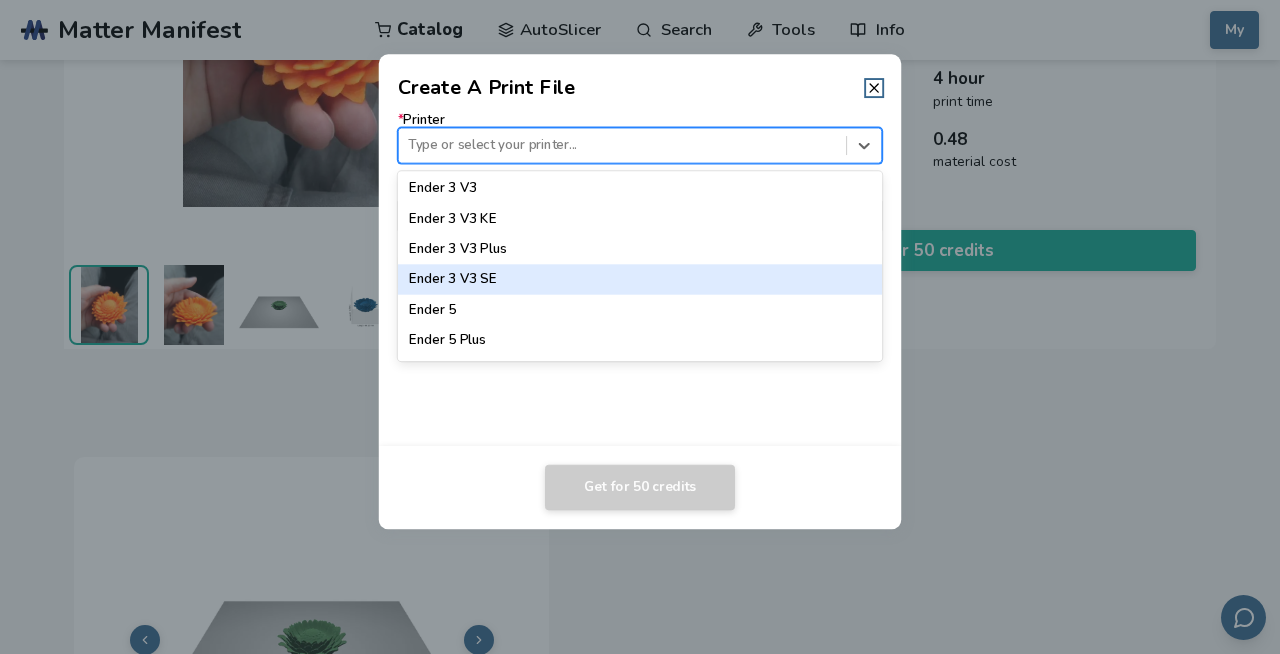 click on "Ender 3 V3 SE" at bounding box center (640, 279) 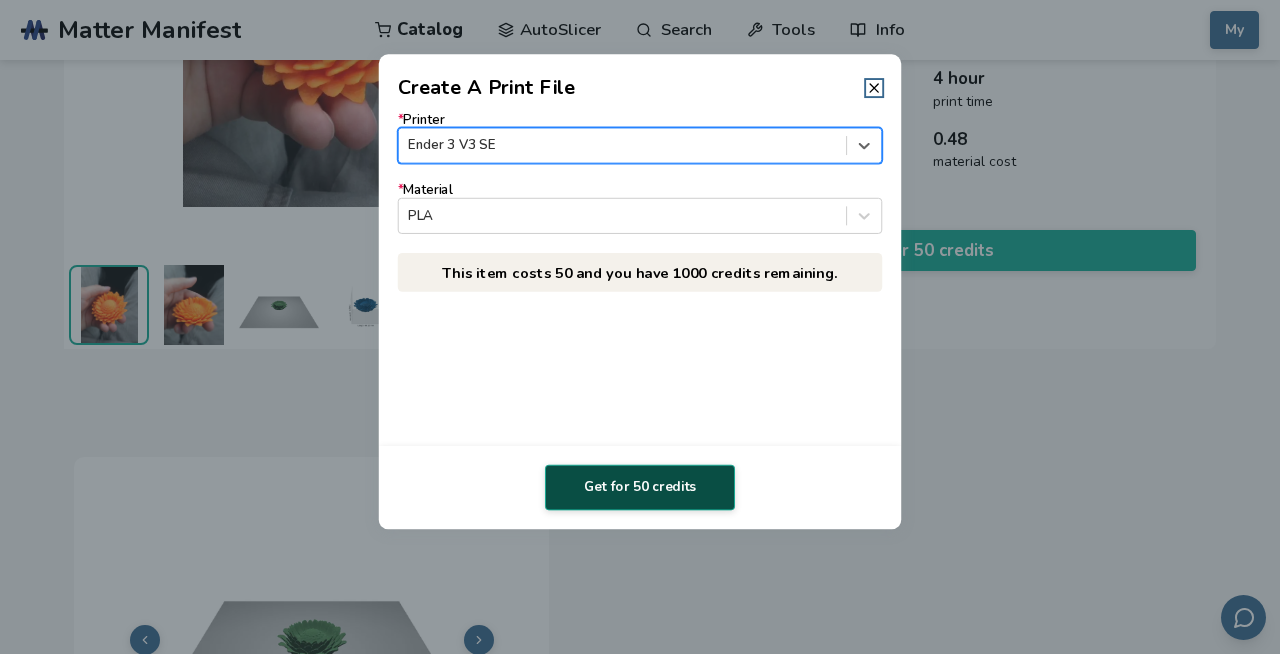 click on "Get for 50 credits" at bounding box center (640, 488) 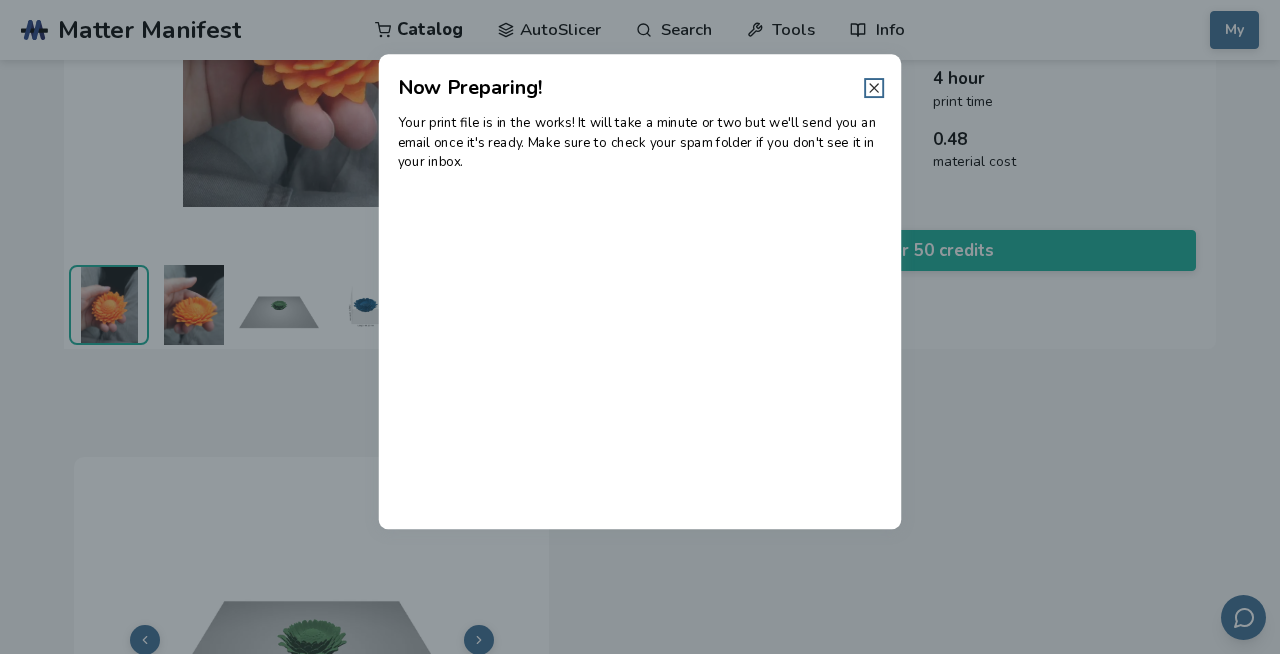click 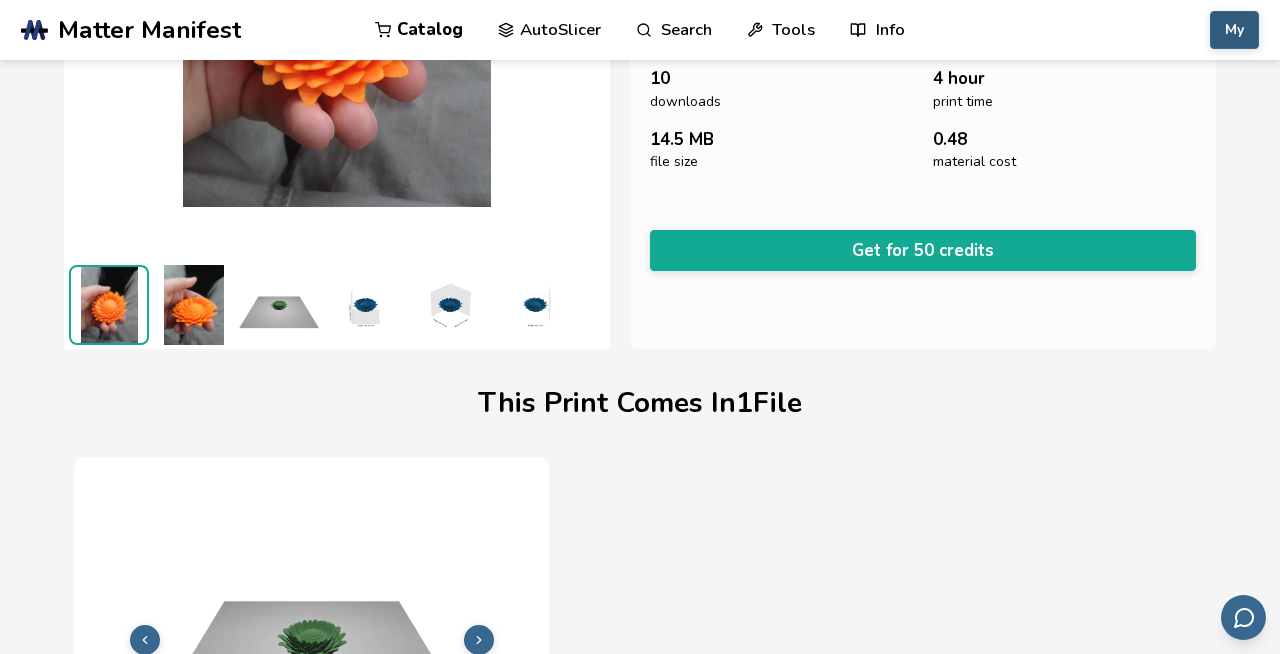 click on "My" at bounding box center [1234, 30] 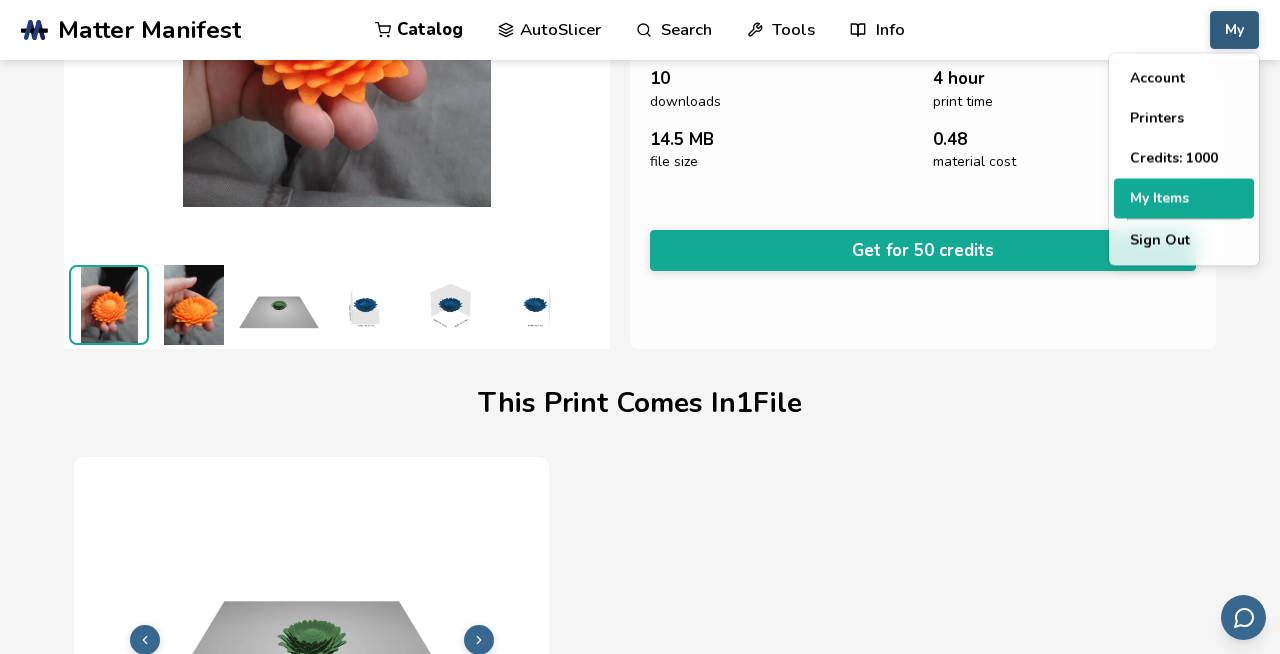click on "My Items" at bounding box center (1184, 199) 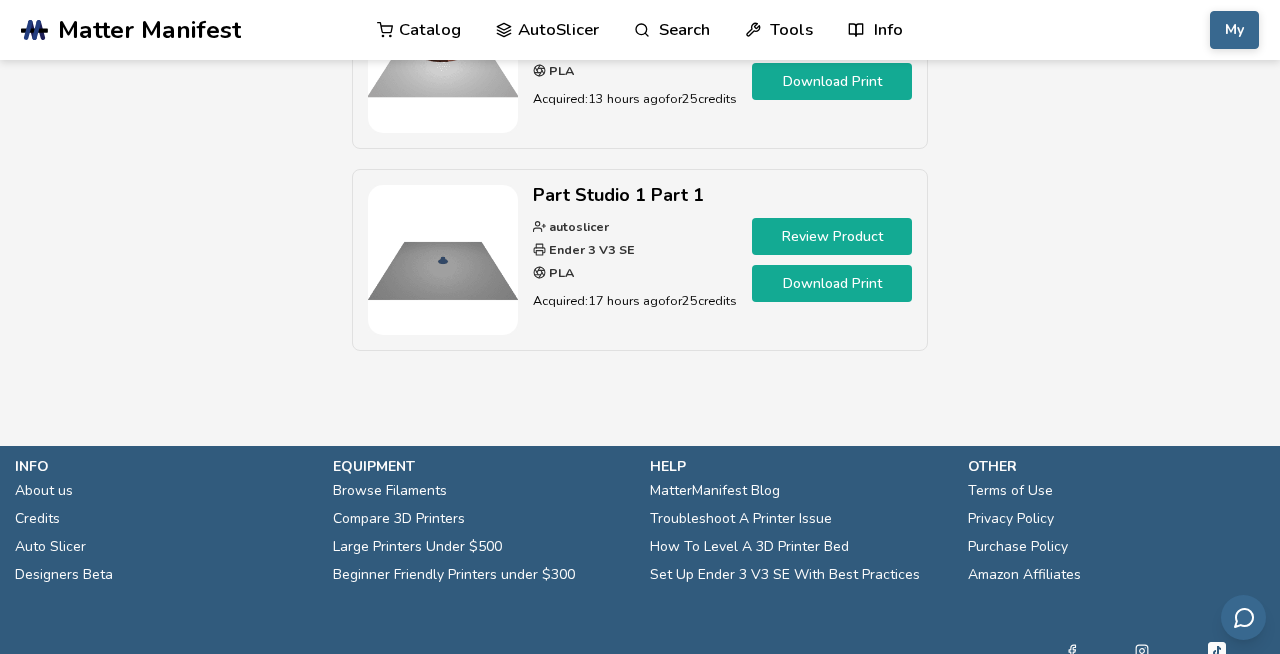 scroll, scrollTop: 0, scrollLeft: 0, axis: both 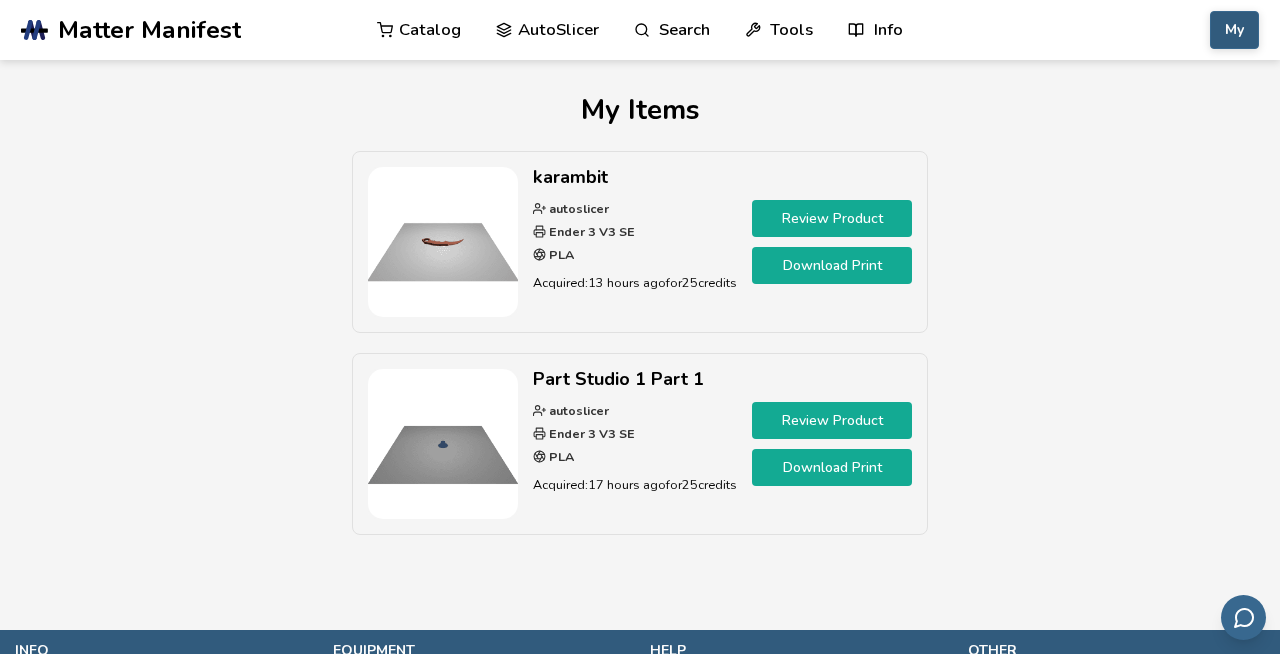 click on "My" at bounding box center [1234, 30] 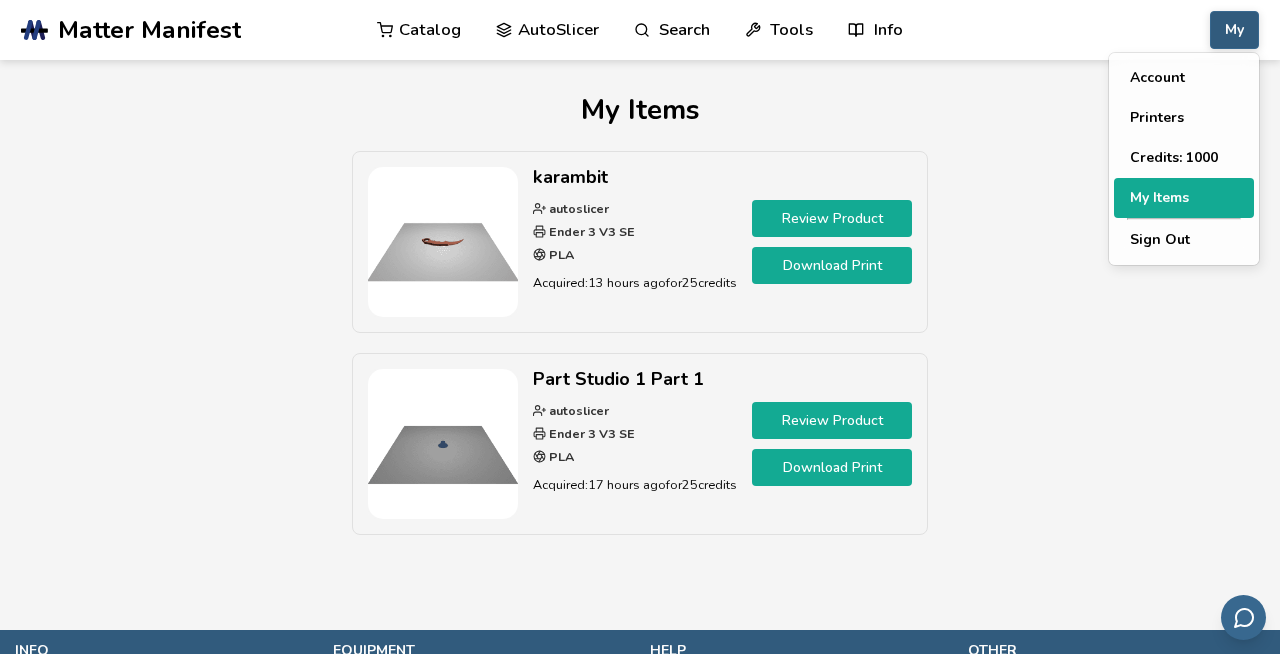click on "My Items" at bounding box center [1184, 198] 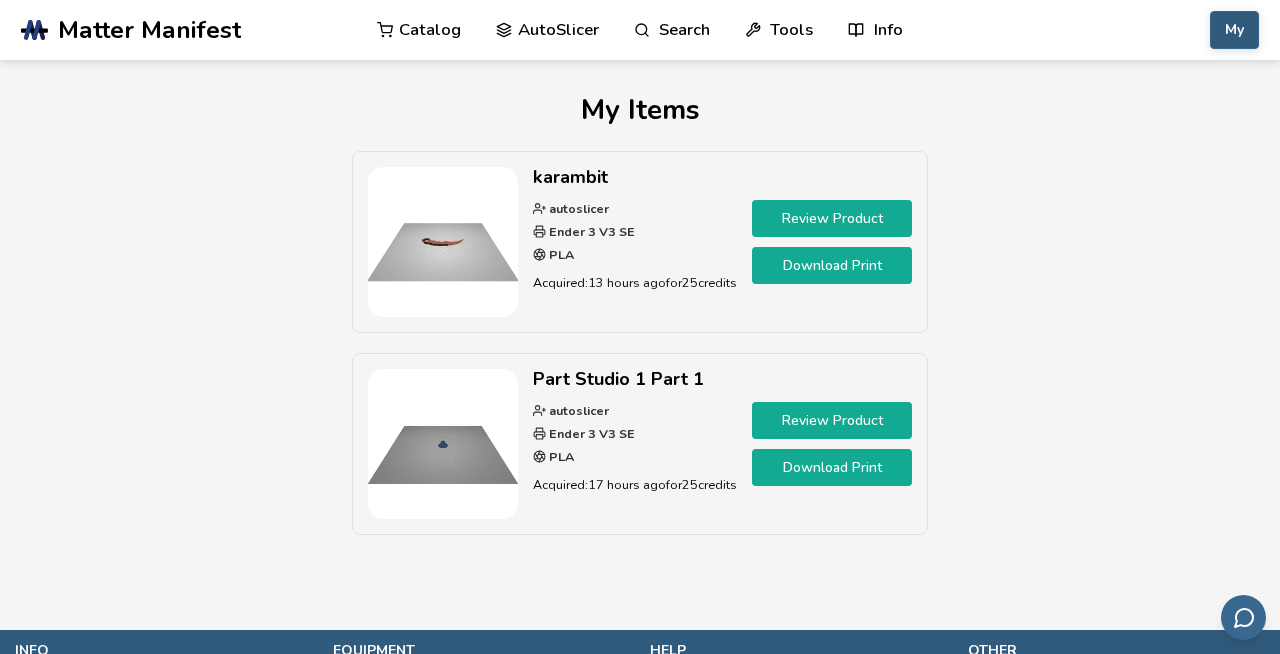 click on "My" at bounding box center [1234, 30] 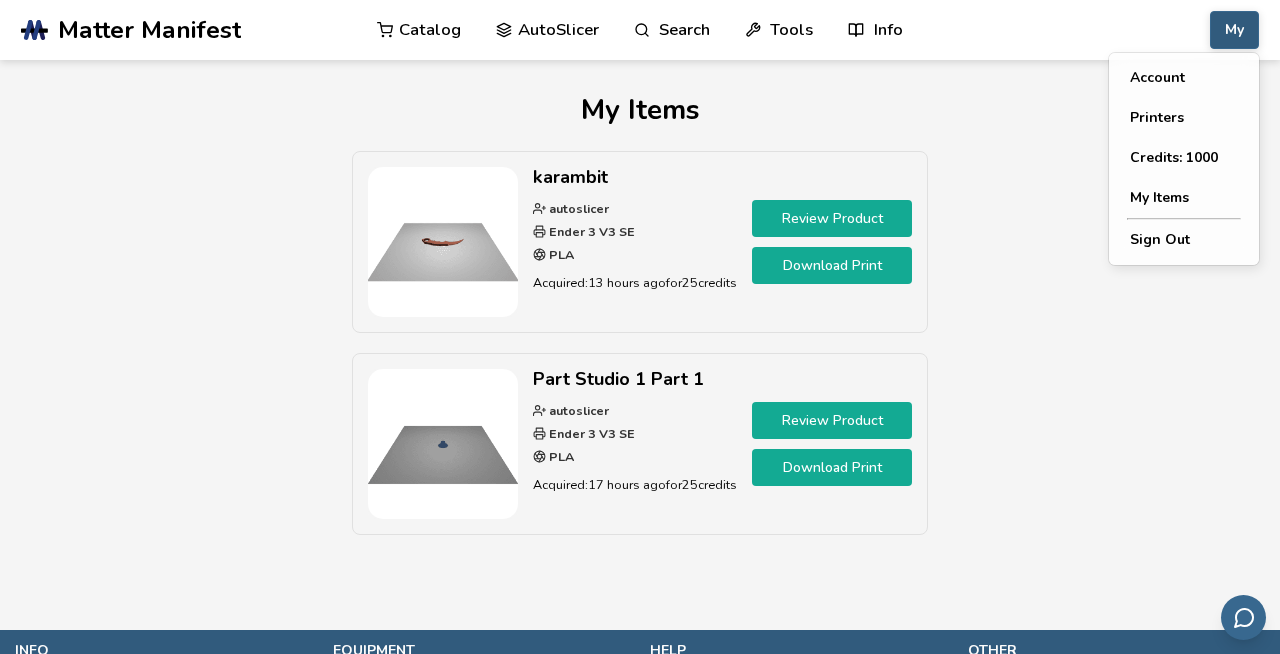 click on "My Items karambit   autoslicer     Ender 3 V3 SE     PLA   Acquired:  13 hours ago  for  25  credits Review Product Download Print Part Studio 1   Part 1   autoslicer     Ender 3 V3 SE     PLA   Acquired:  17 hours ago  for  25  credits Review Product Download Print" at bounding box center (640, 324) 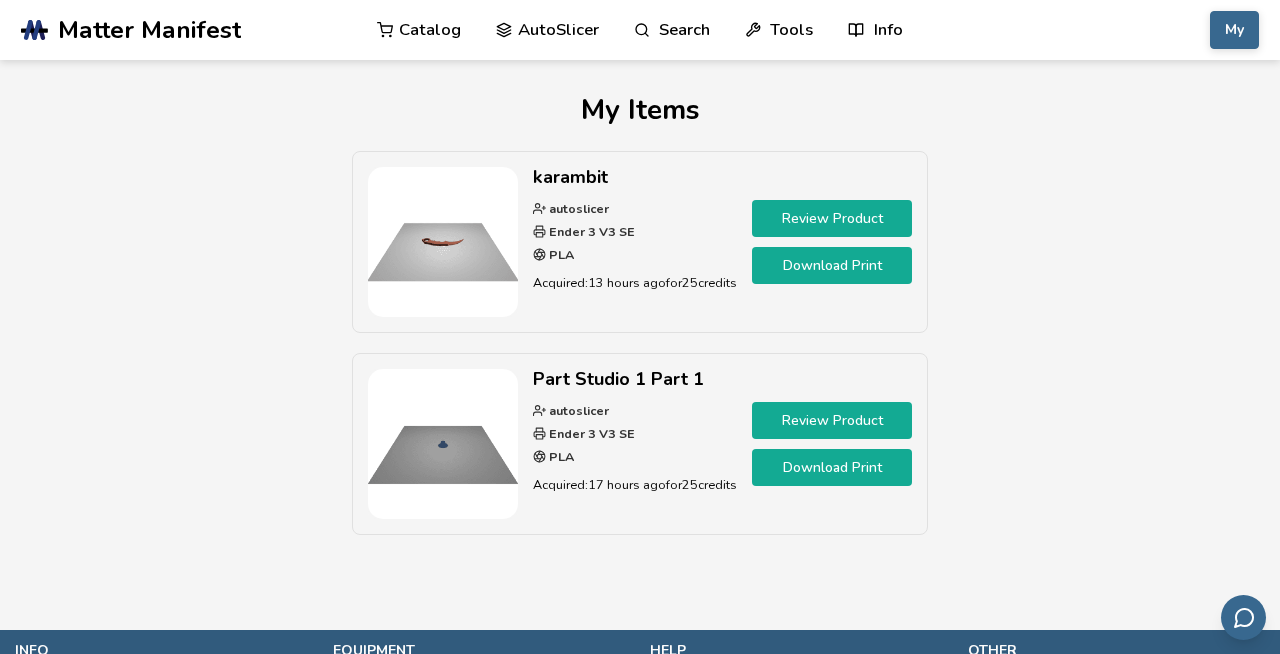 click on "Matter Manifest" at bounding box center (149, 30) 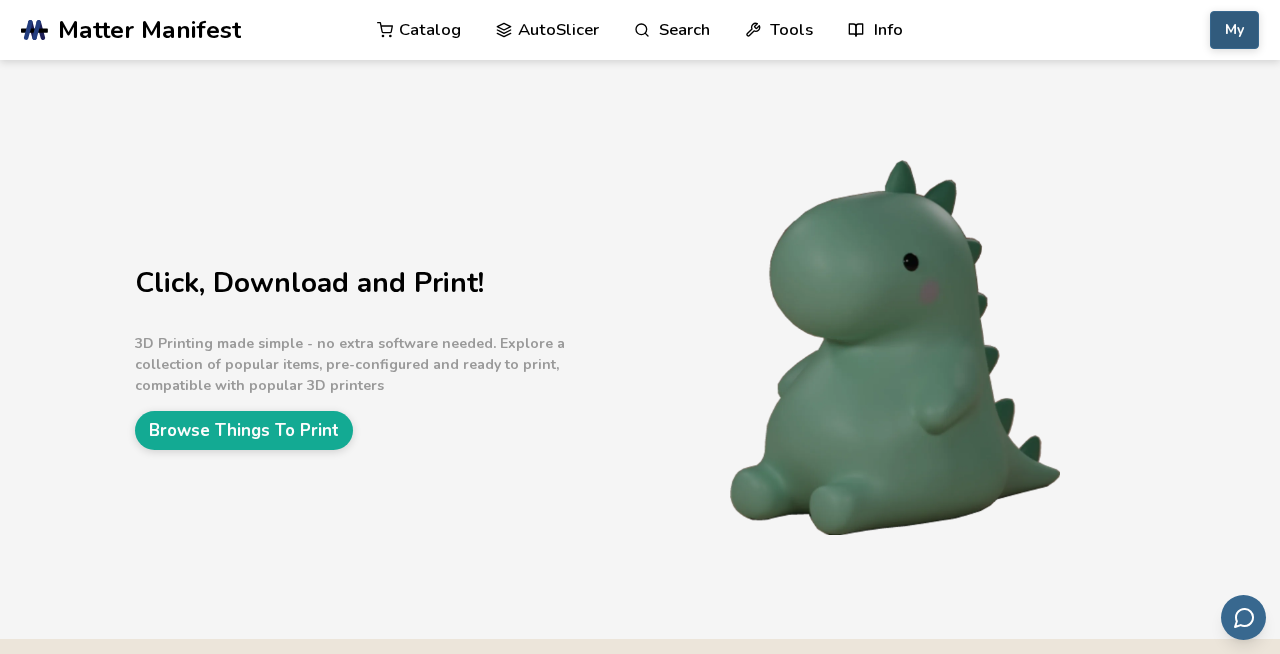 click on "My" at bounding box center (1234, 30) 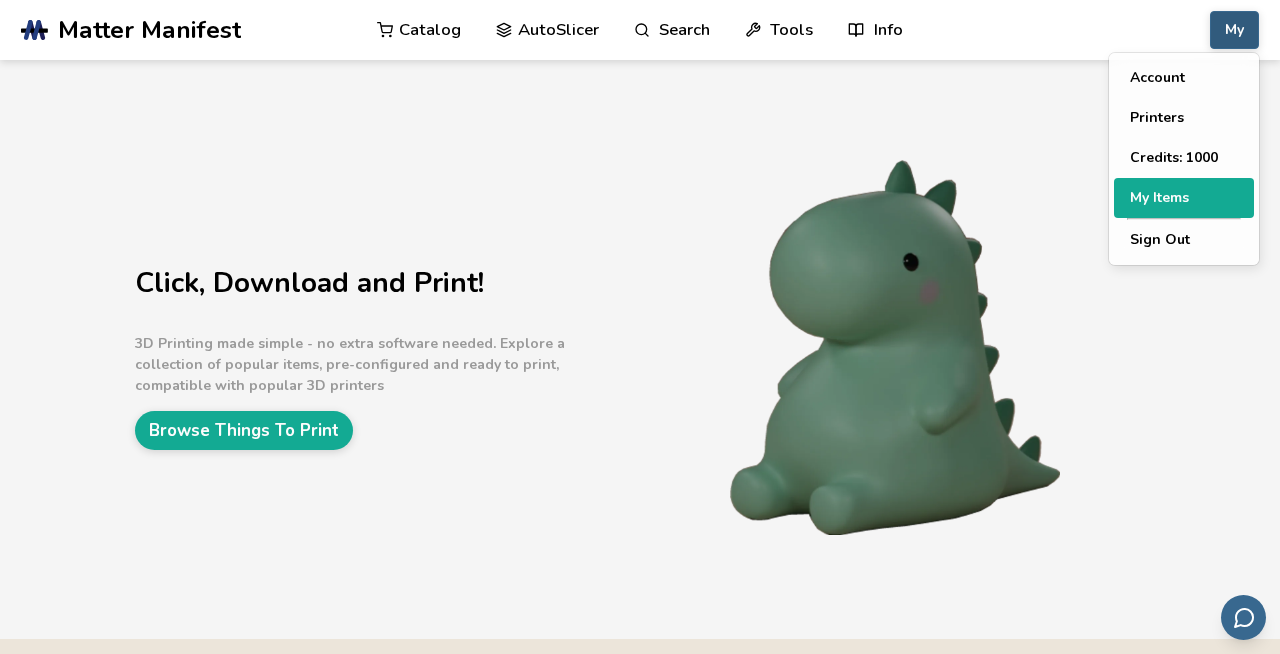click on "My Items" at bounding box center [1184, 198] 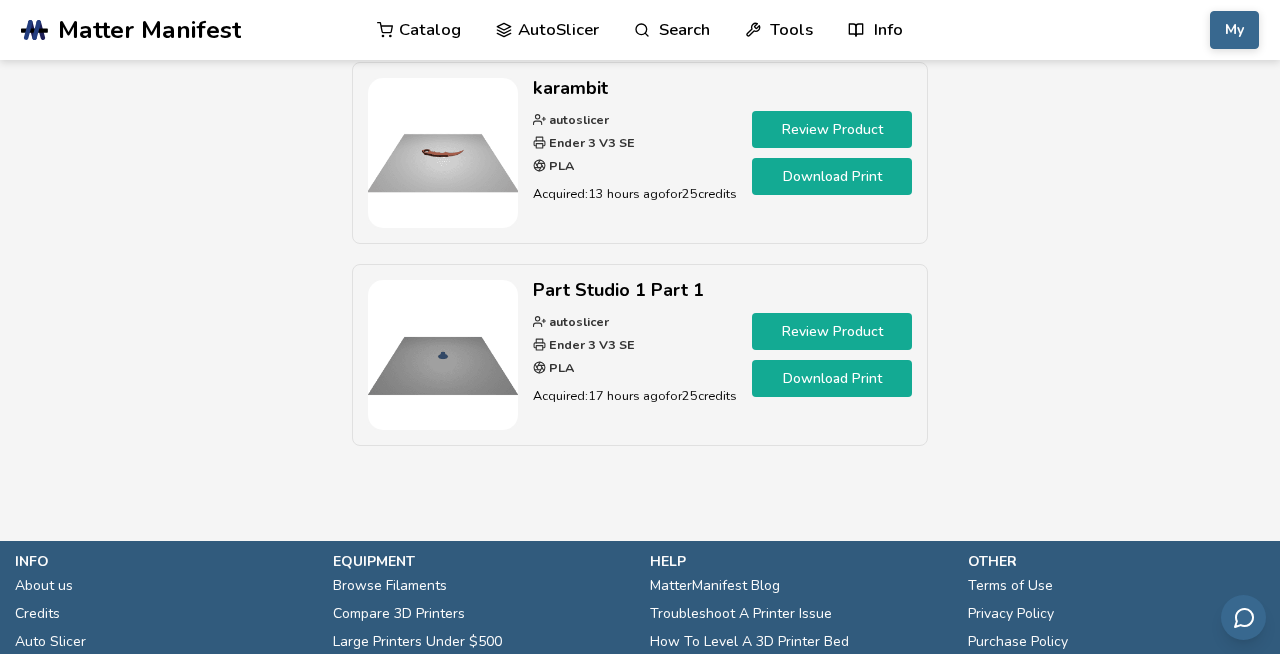 scroll, scrollTop: 0, scrollLeft: 0, axis: both 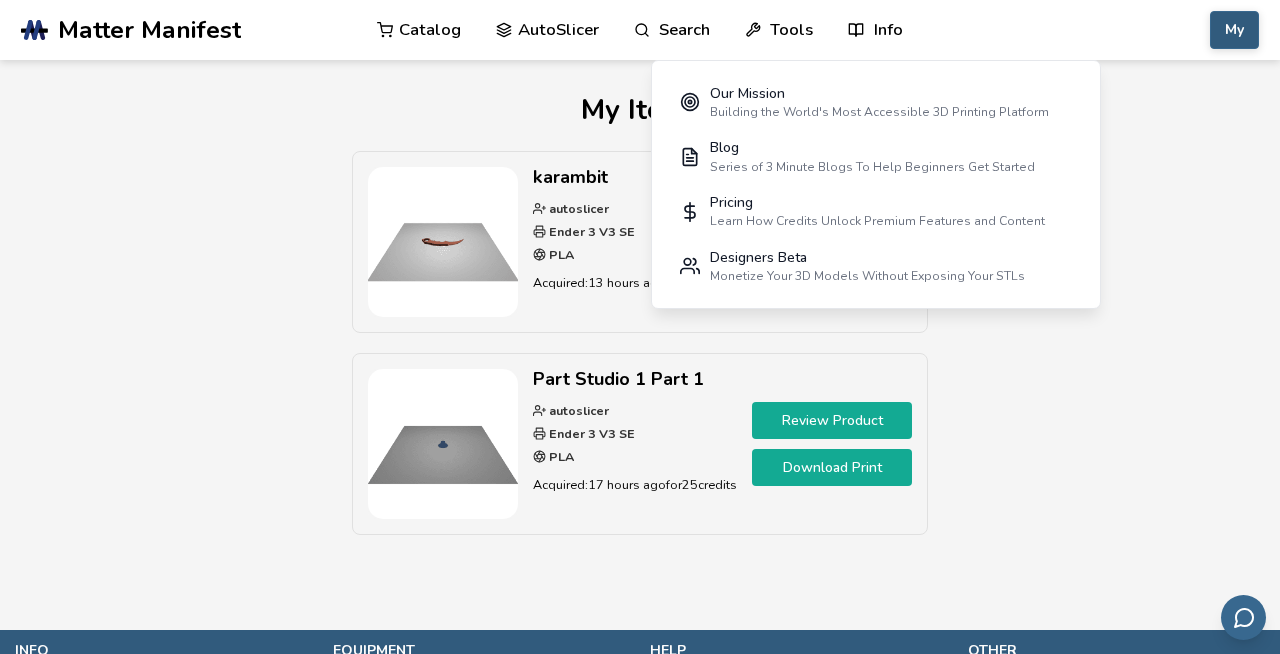 click on "My" at bounding box center [1234, 30] 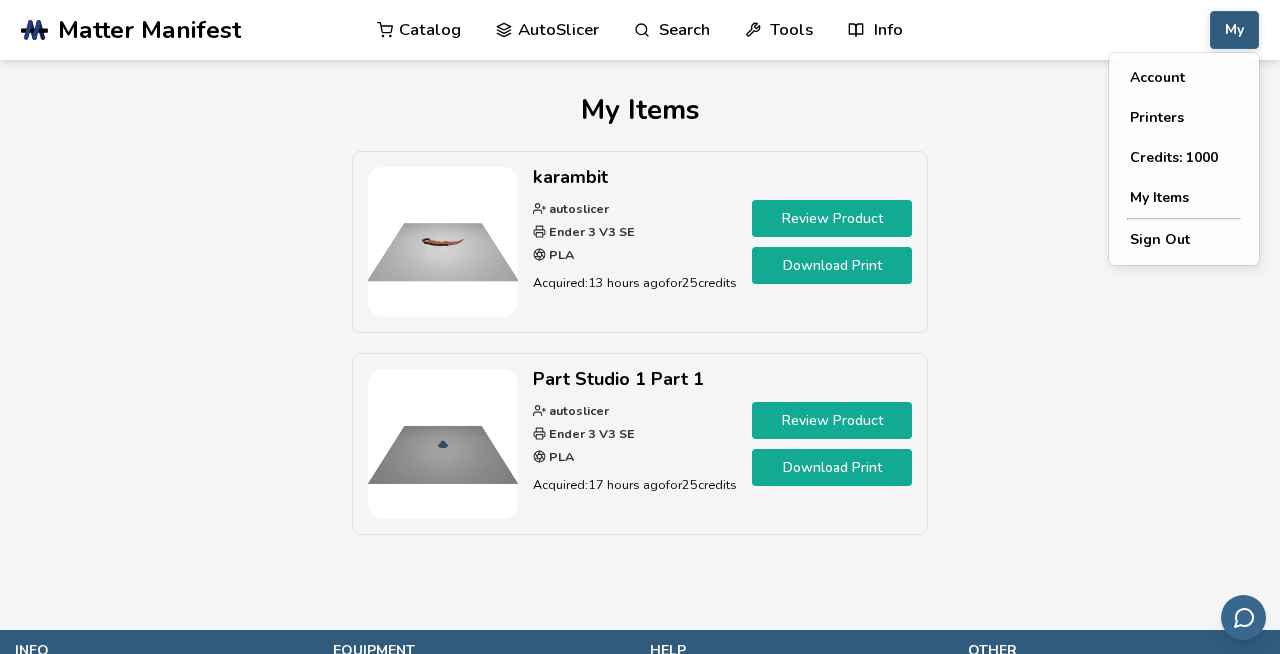 click on "Catalog" at bounding box center [419, 30] 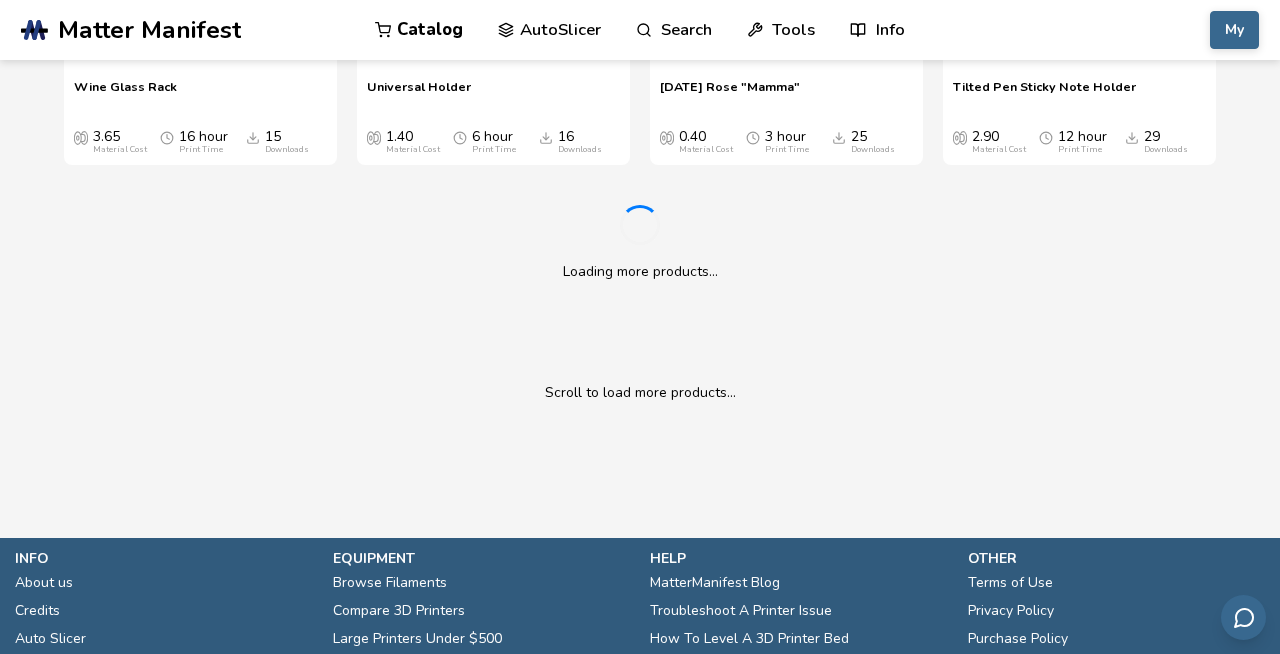 scroll, scrollTop: 21624, scrollLeft: 0, axis: vertical 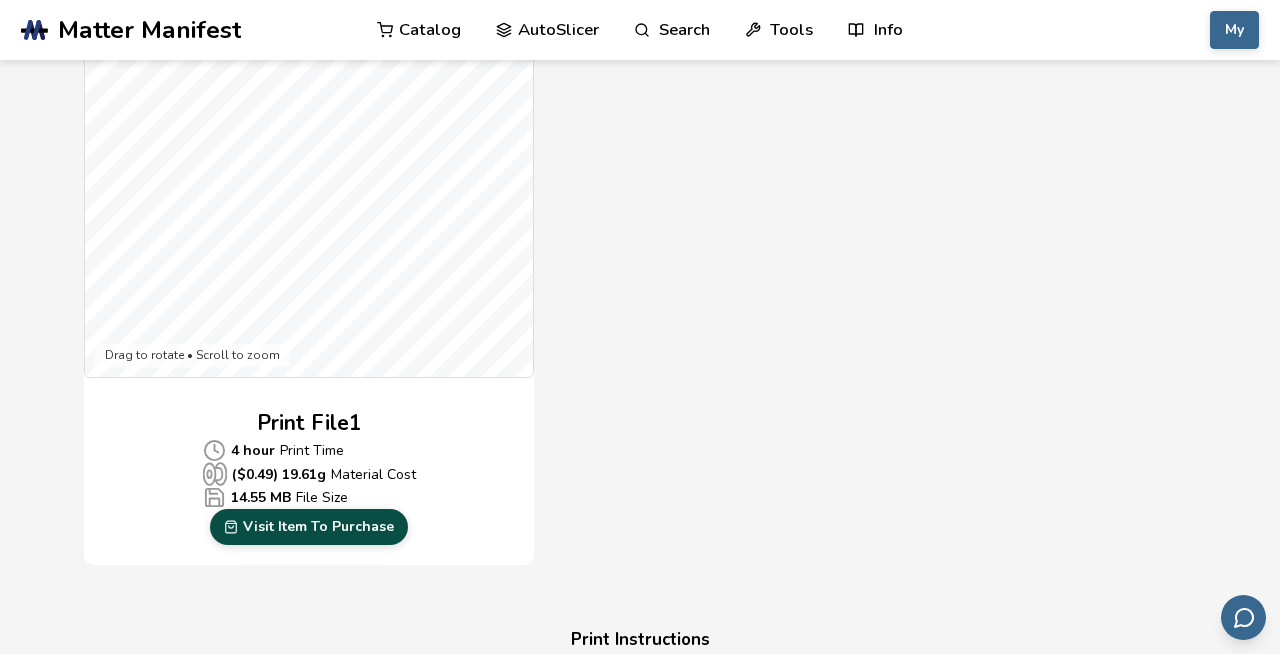 click on "Visit Item To Purchase" at bounding box center (309, 527) 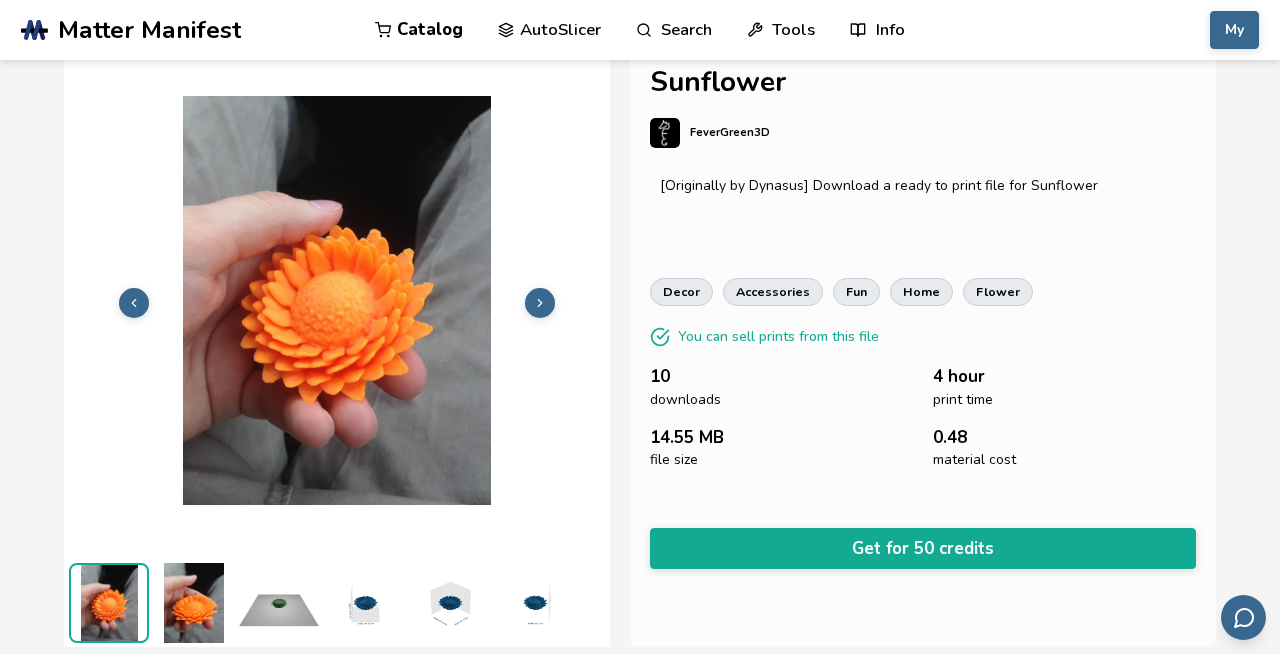 scroll, scrollTop: 18, scrollLeft: 0, axis: vertical 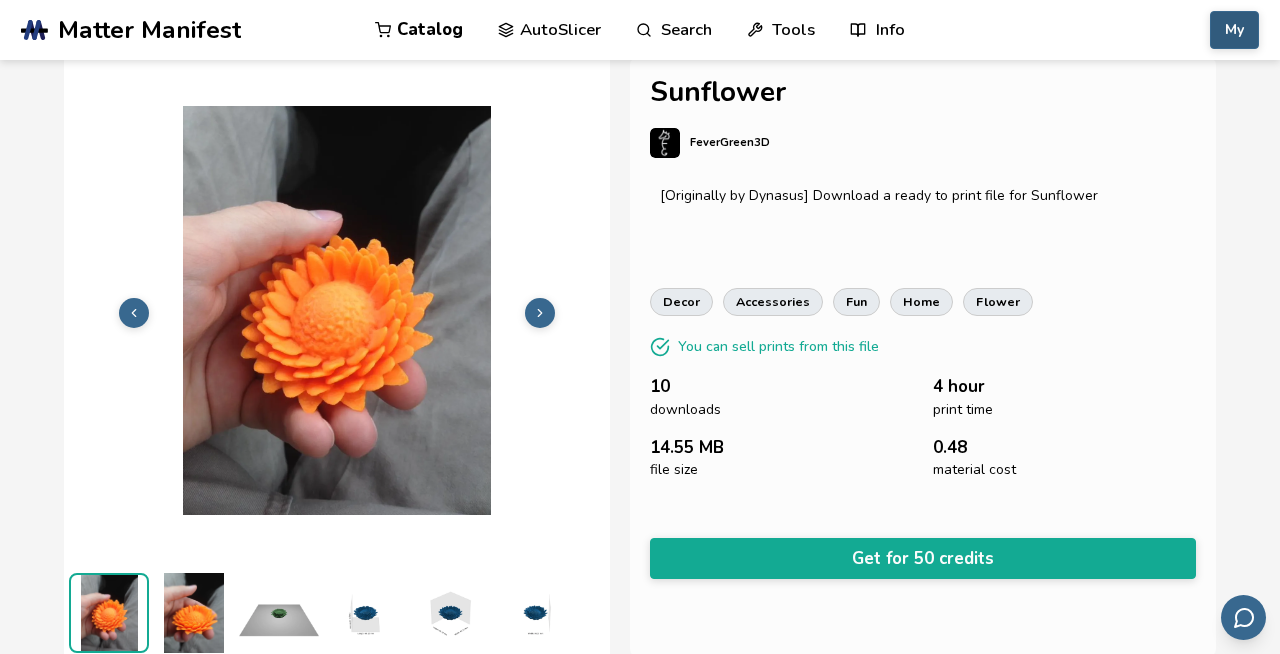 click on "My" at bounding box center (1234, 30) 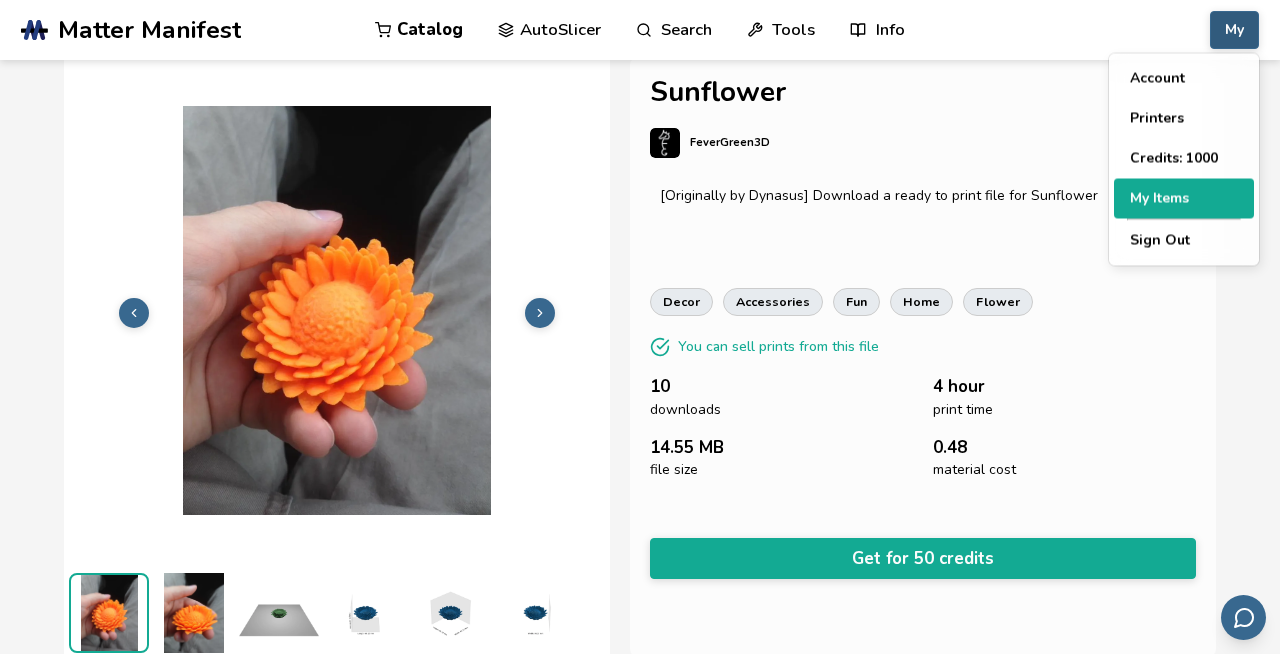 click on "My Items" at bounding box center (1184, 199) 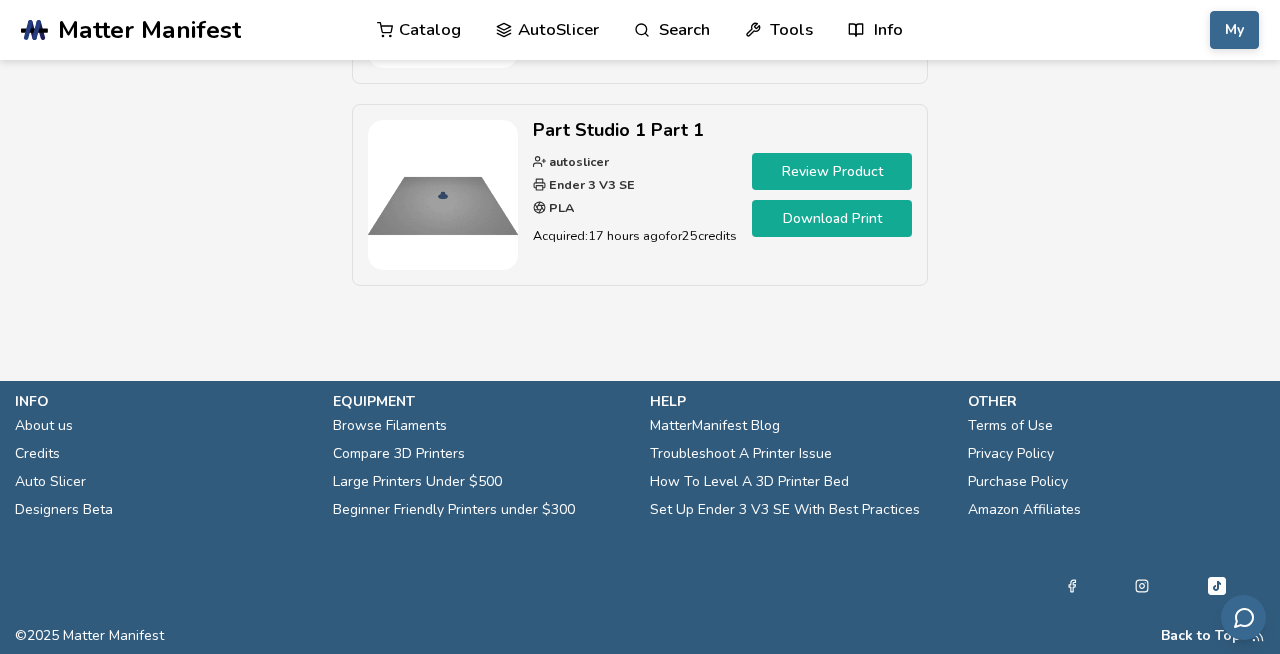 scroll, scrollTop: 0, scrollLeft: 0, axis: both 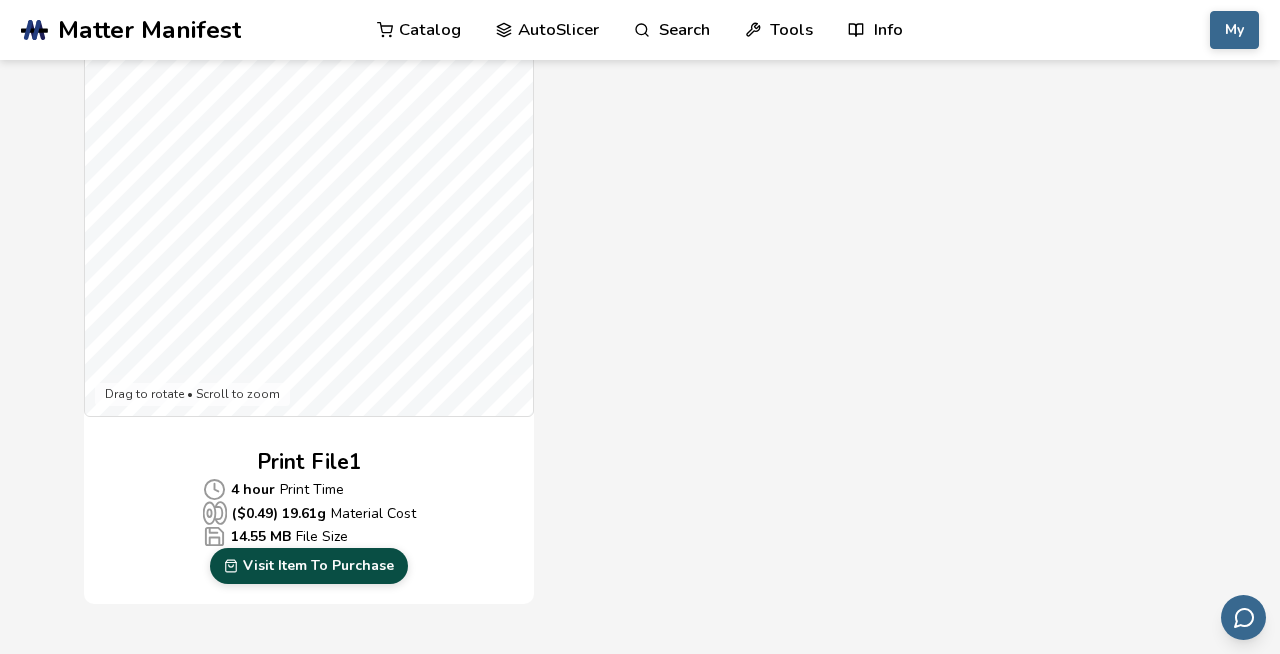 click on "Visit Item To Purchase" at bounding box center [309, 566] 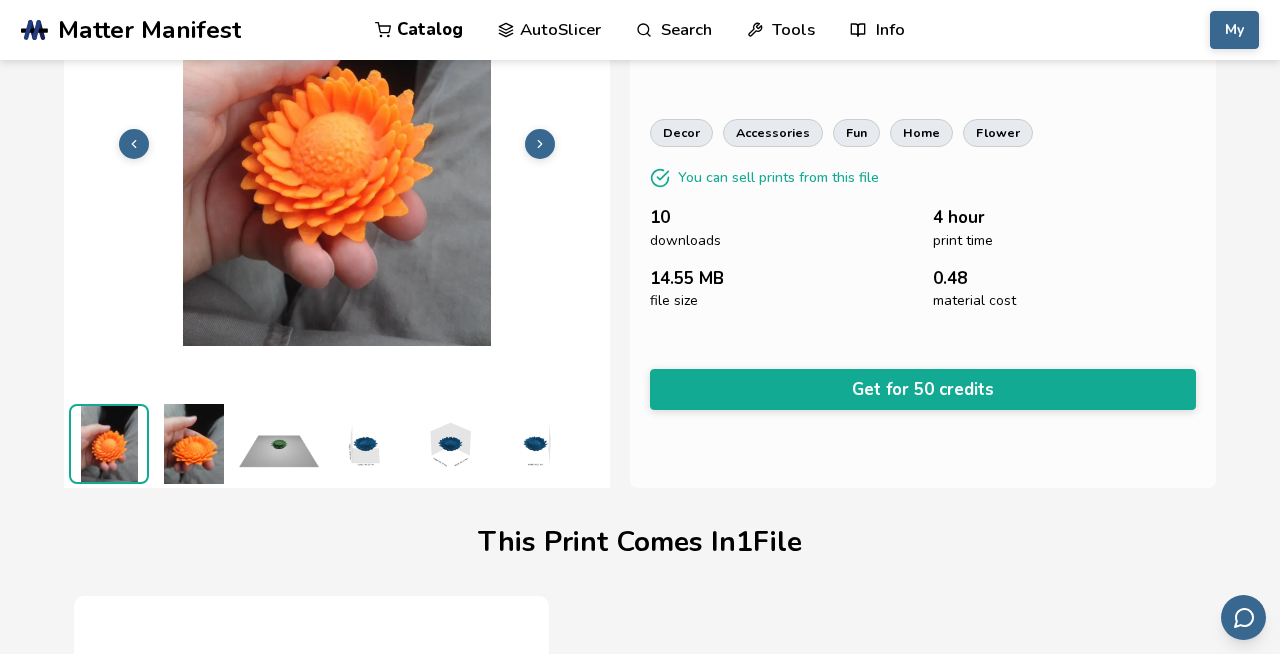 scroll, scrollTop: 186, scrollLeft: 0, axis: vertical 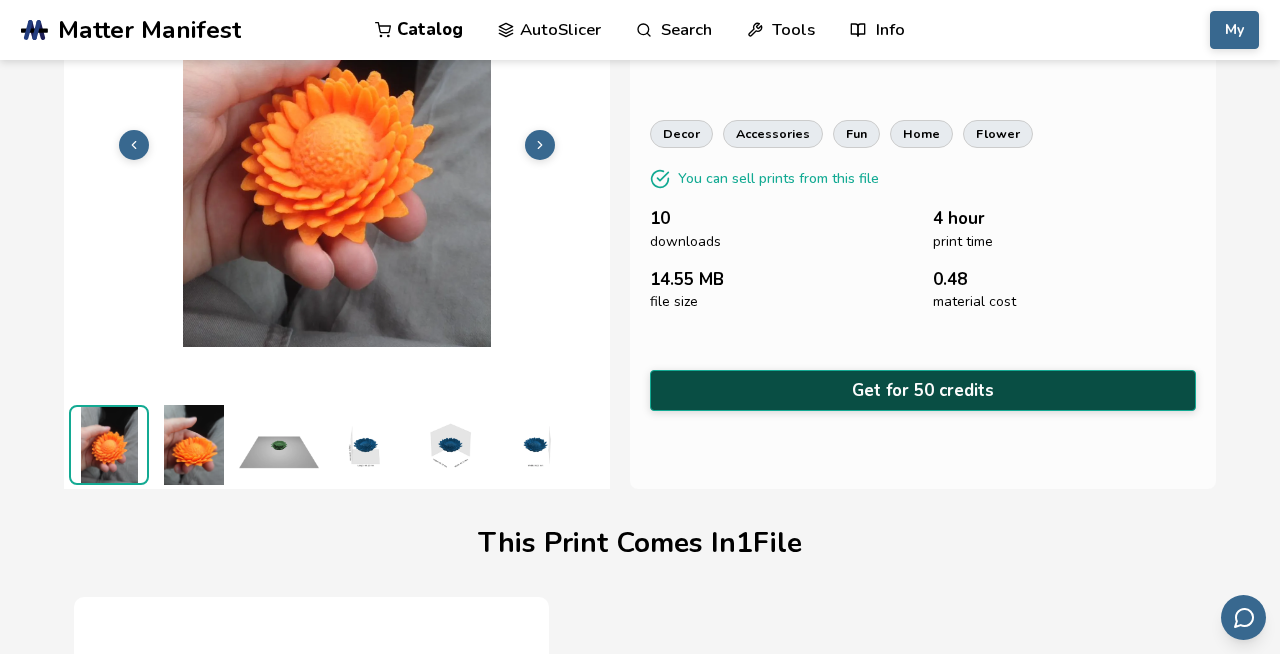 click on "Get for 50 credits" at bounding box center [923, 390] 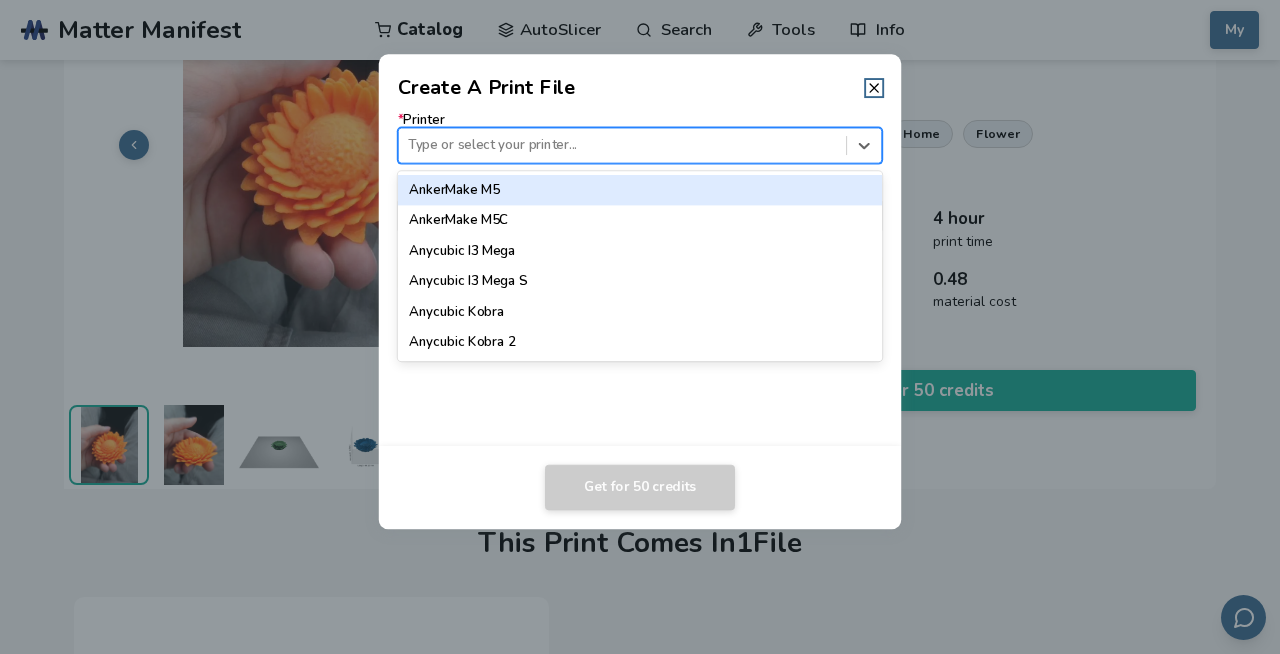 click at bounding box center (622, 145) 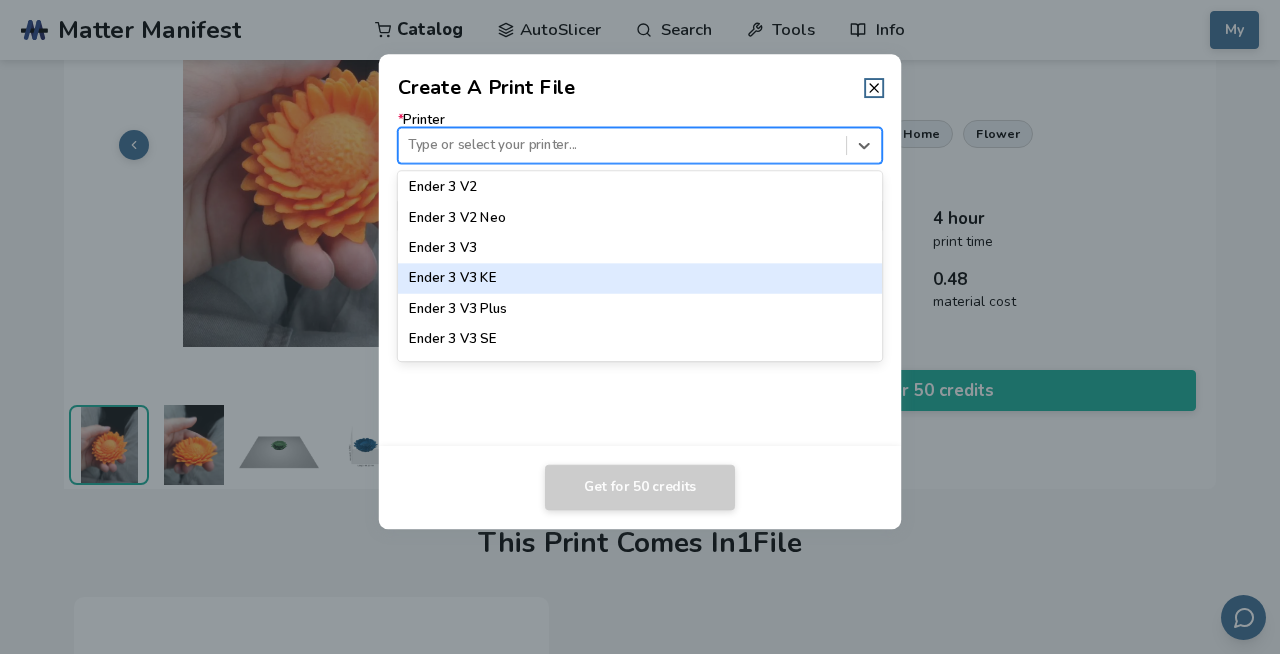 scroll, scrollTop: 1311, scrollLeft: 0, axis: vertical 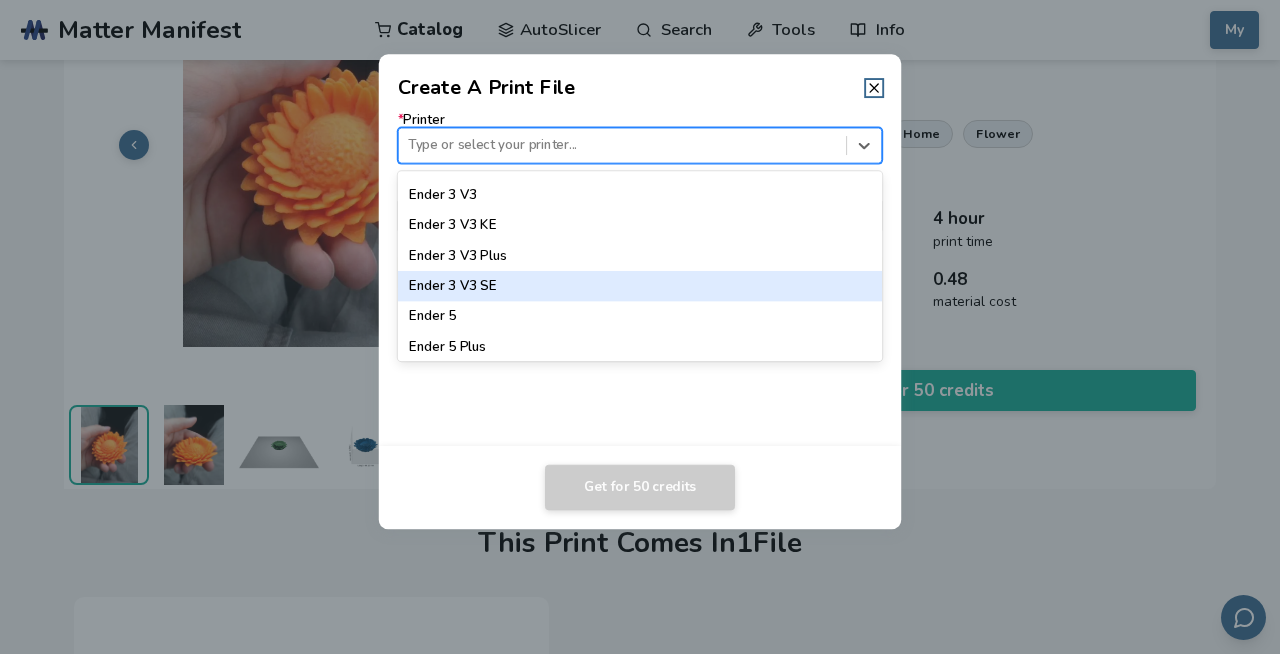 click on "Ender 3 V3 SE" at bounding box center (640, 286) 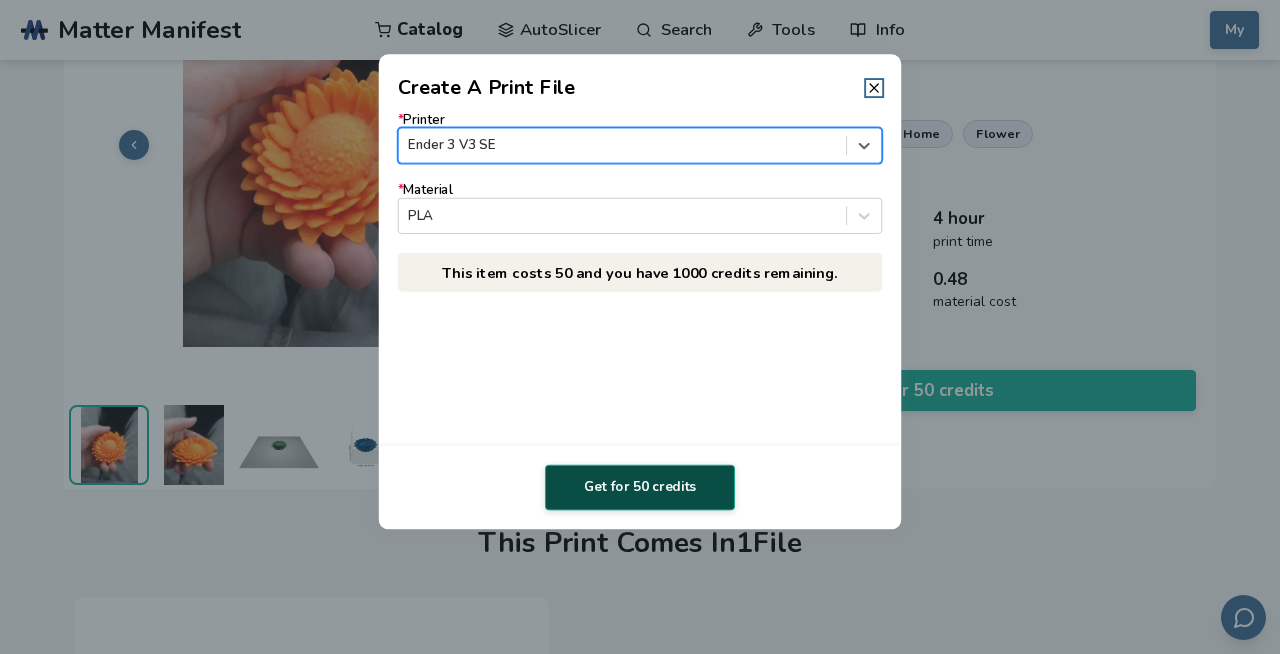 click on "Get for 50 credits" at bounding box center (640, 488) 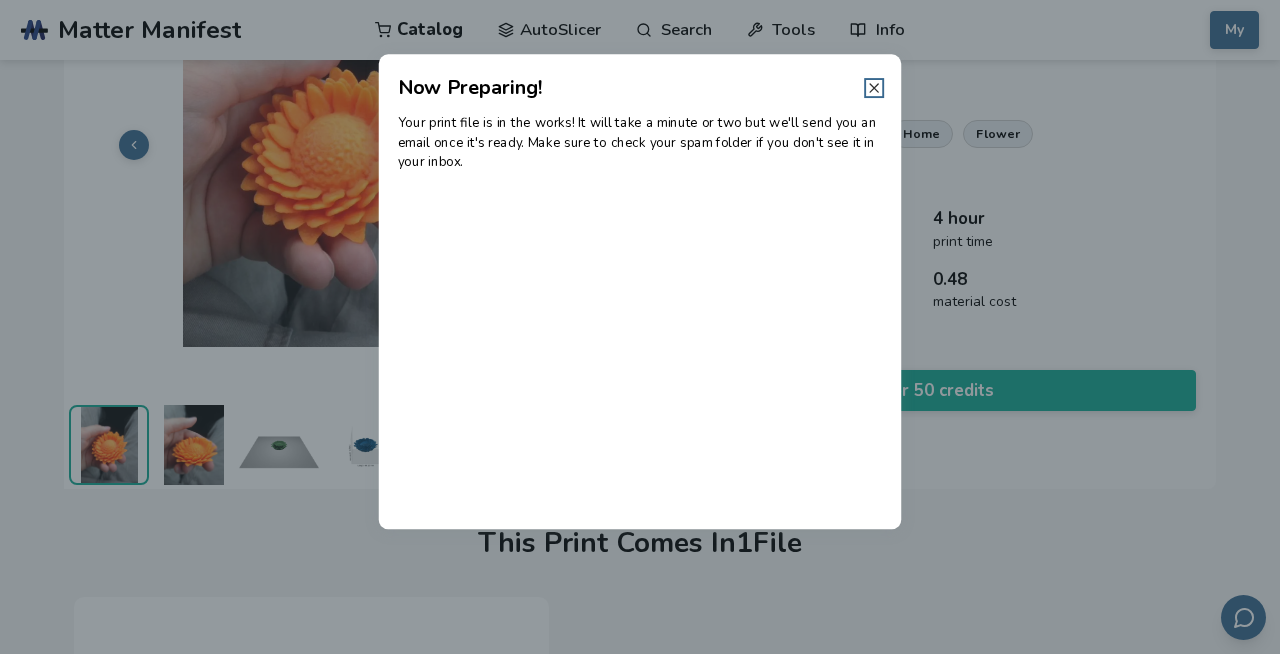 click 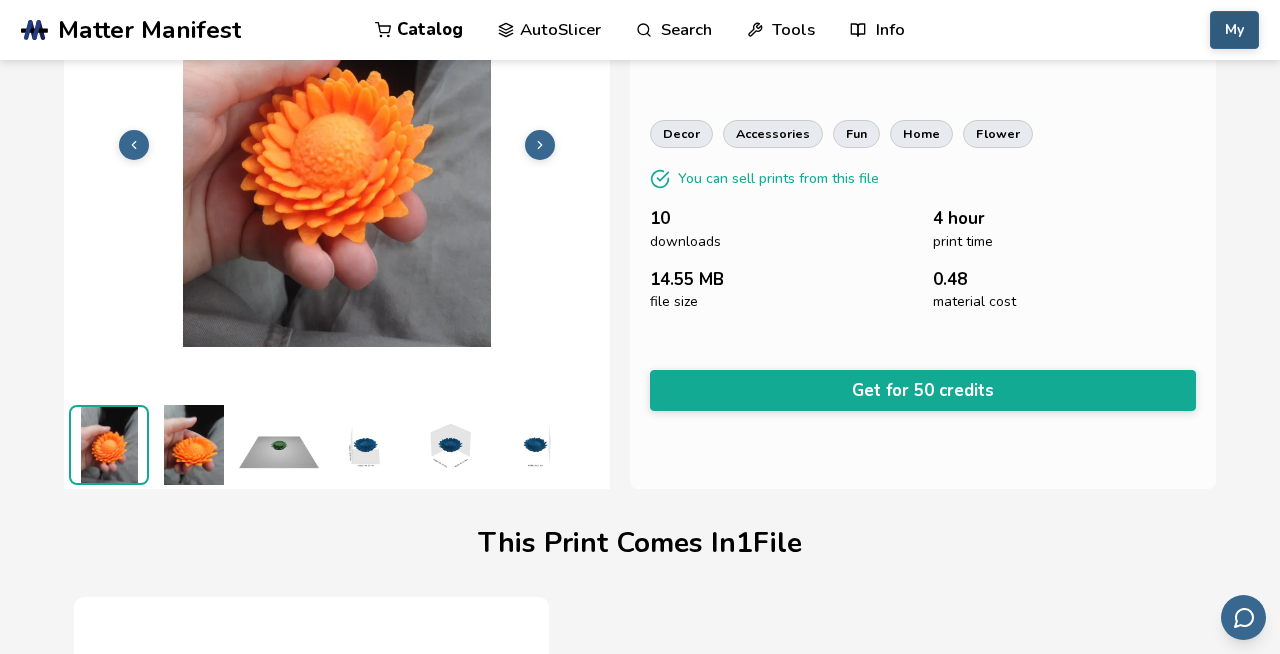 click on "My" at bounding box center (1234, 30) 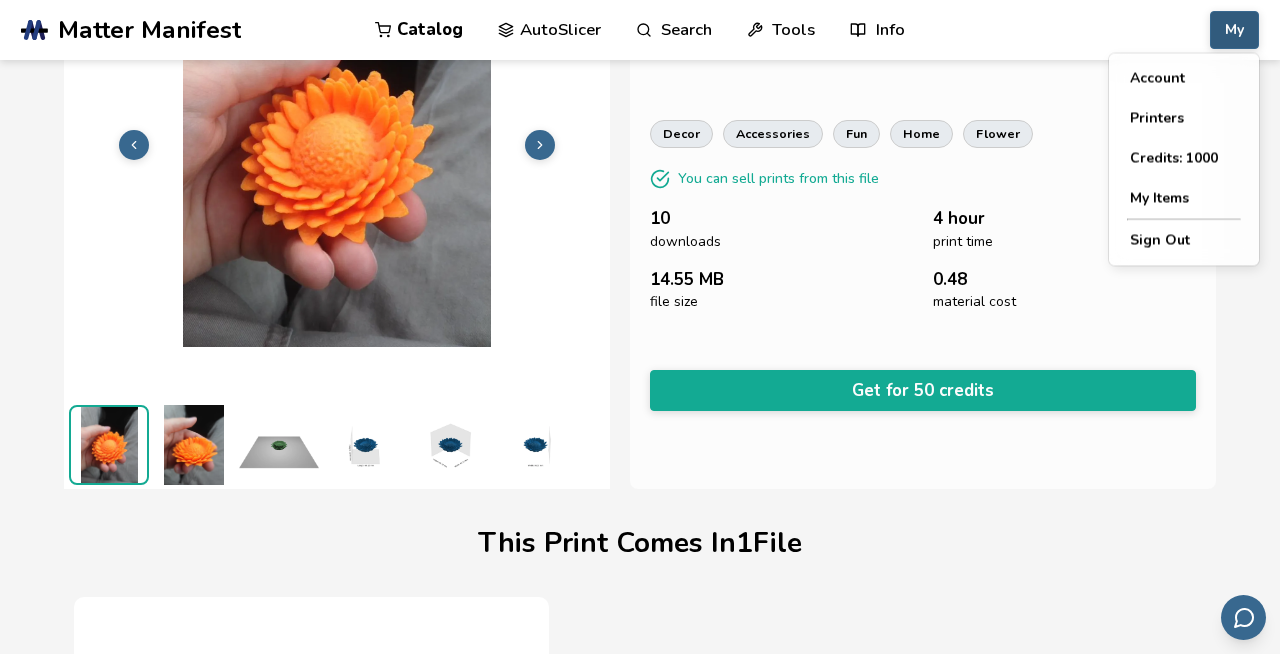 click on "My" at bounding box center (1234, 30) 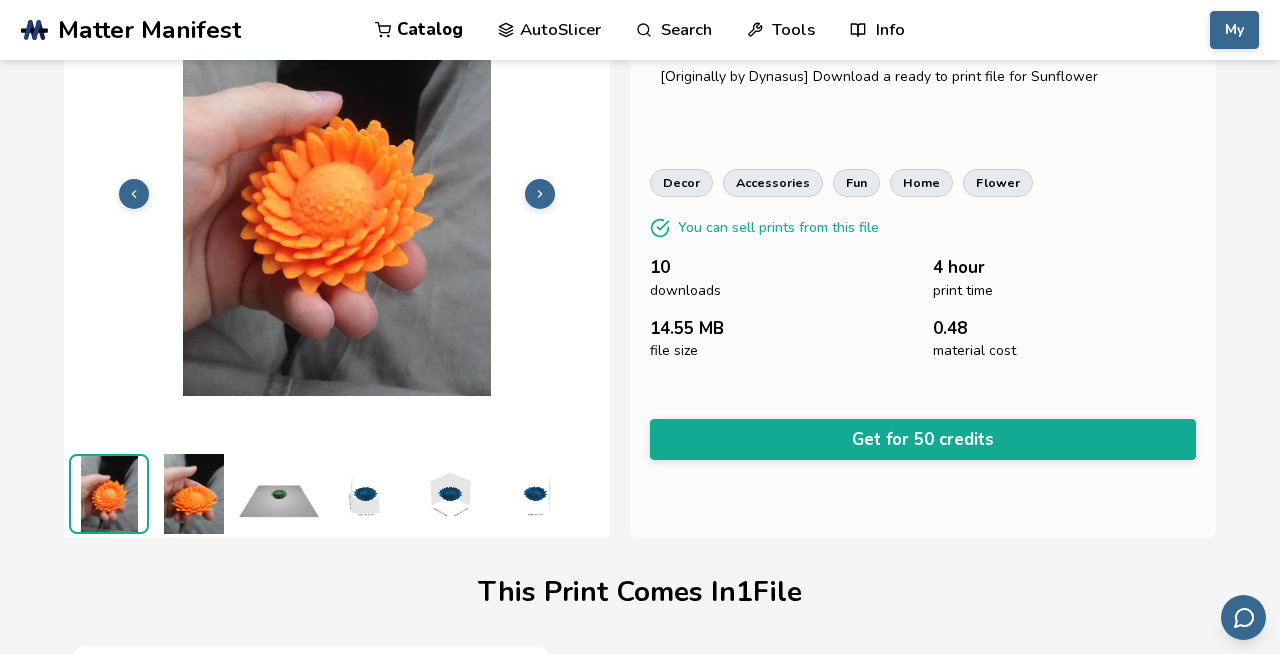 scroll, scrollTop: 0, scrollLeft: 0, axis: both 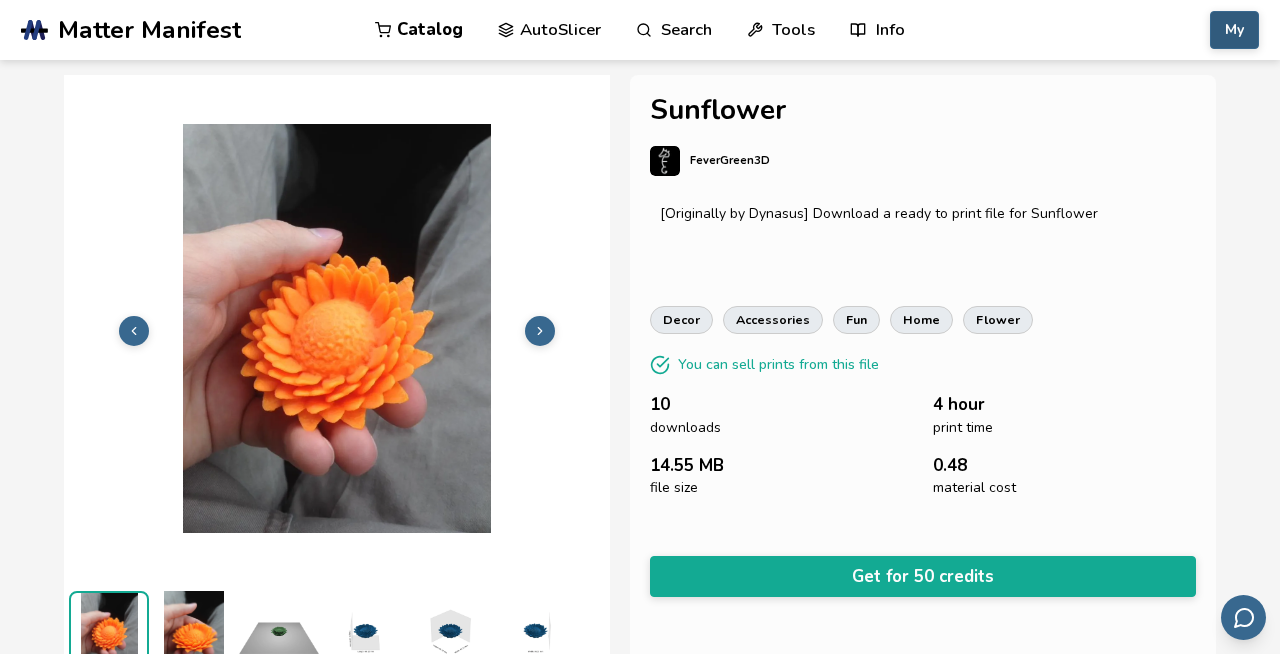 click on "My" at bounding box center [1234, 30] 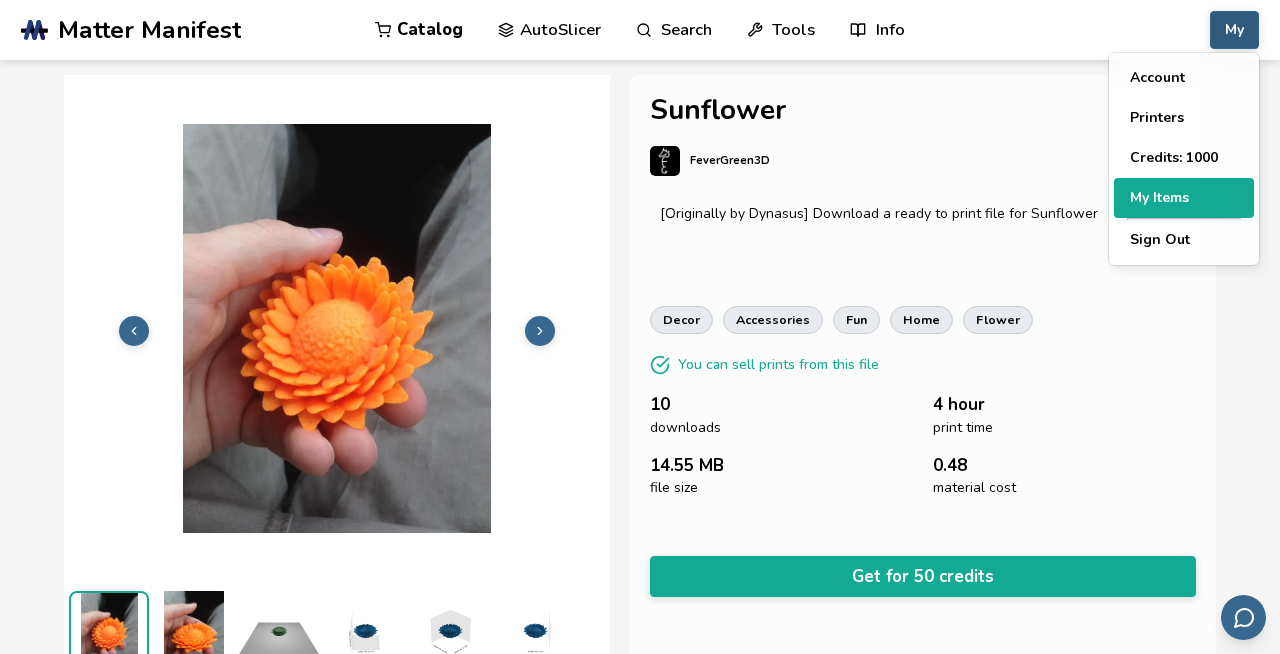 click on "My Items" at bounding box center (1184, 198) 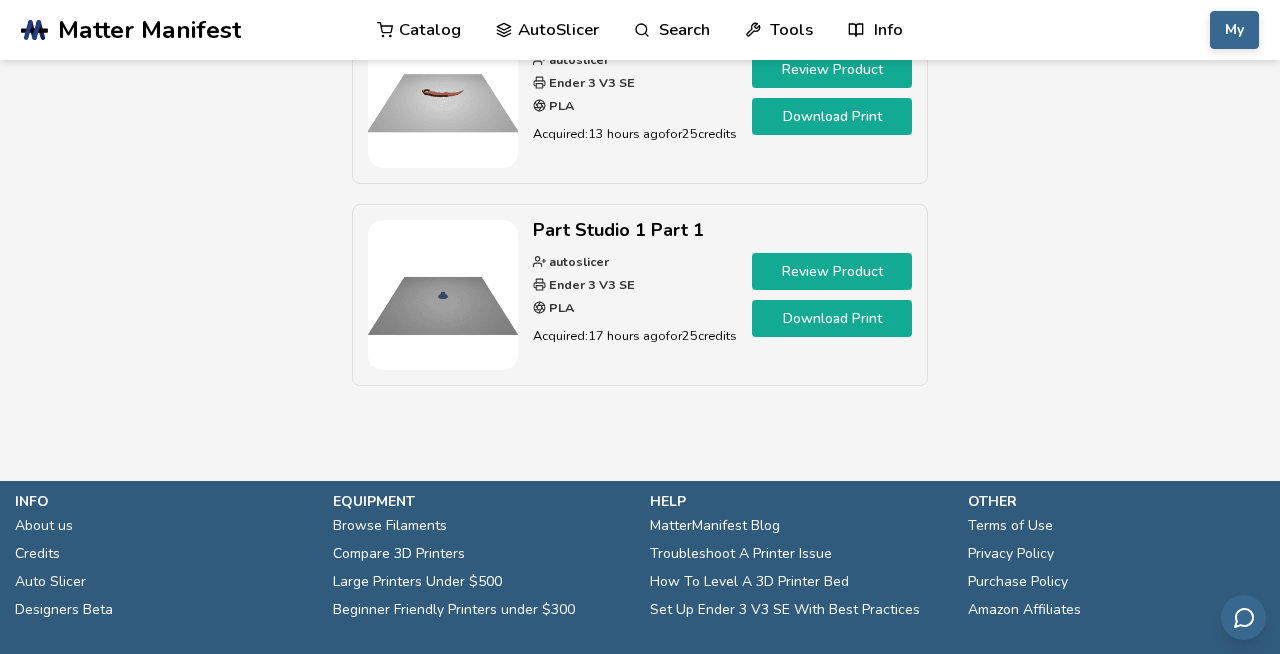 scroll, scrollTop: 0, scrollLeft: 0, axis: both 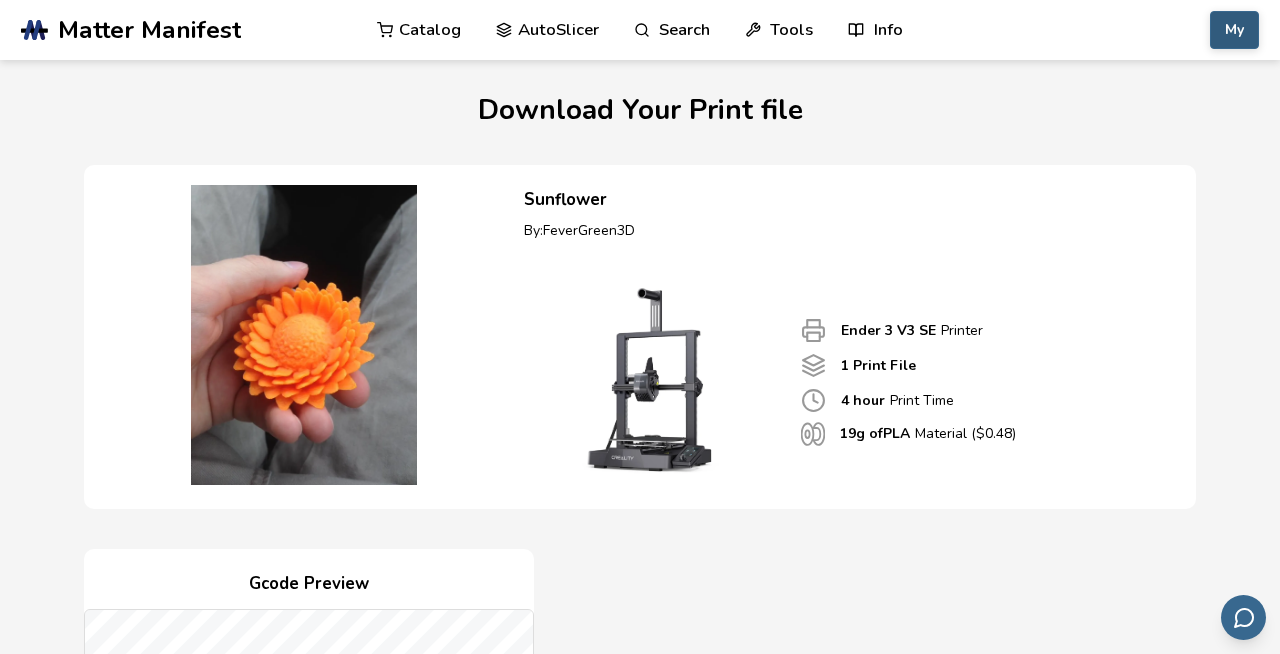 click on "My" at bounding box center [1234, 30] 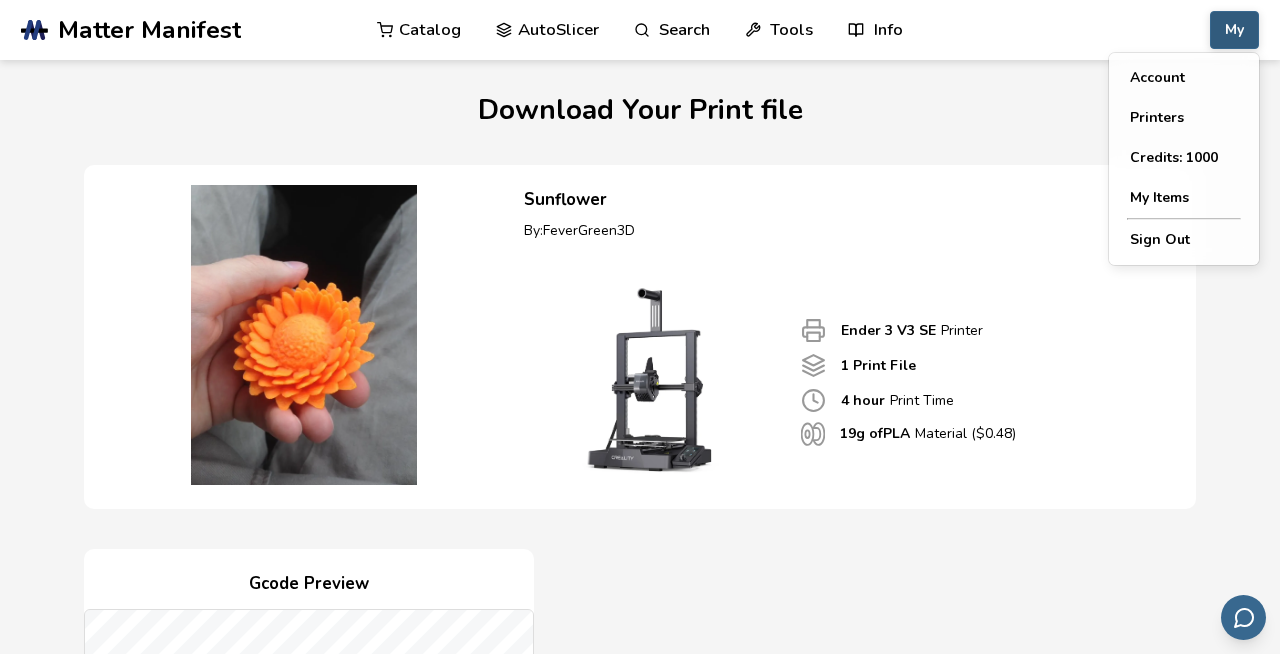 click on "My" at bounding box center (1234, 30) 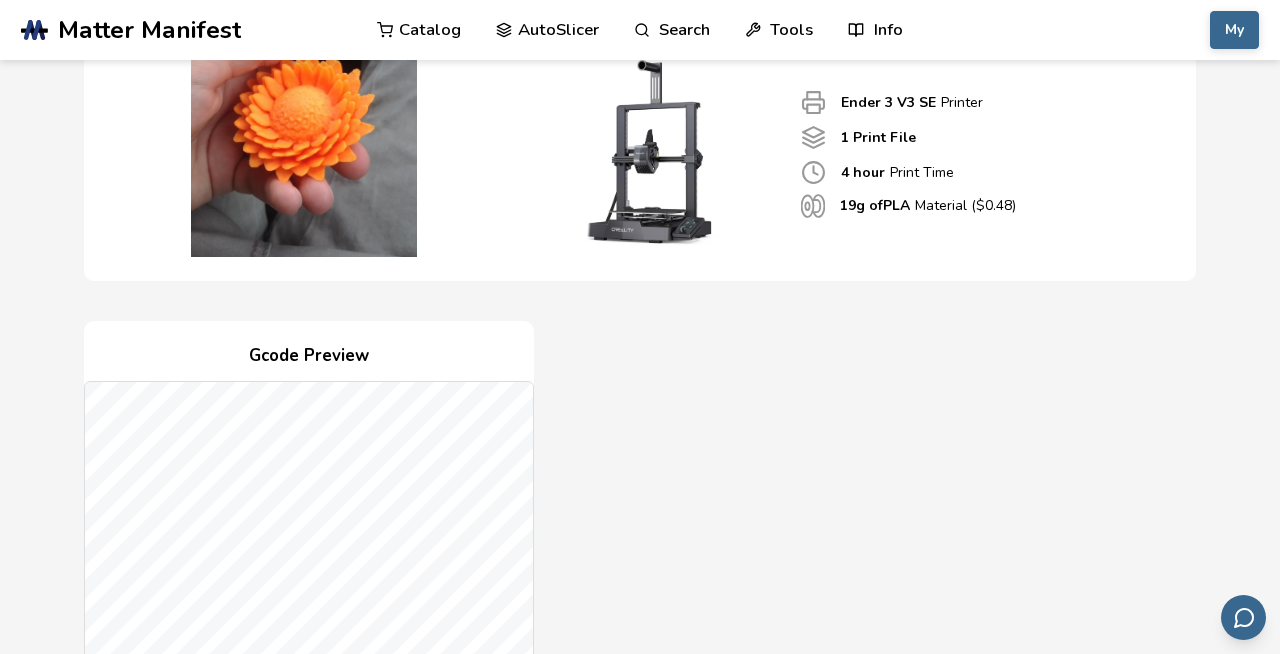 scroll, scrollTop: 0, scrollLeft: 0, axis: both 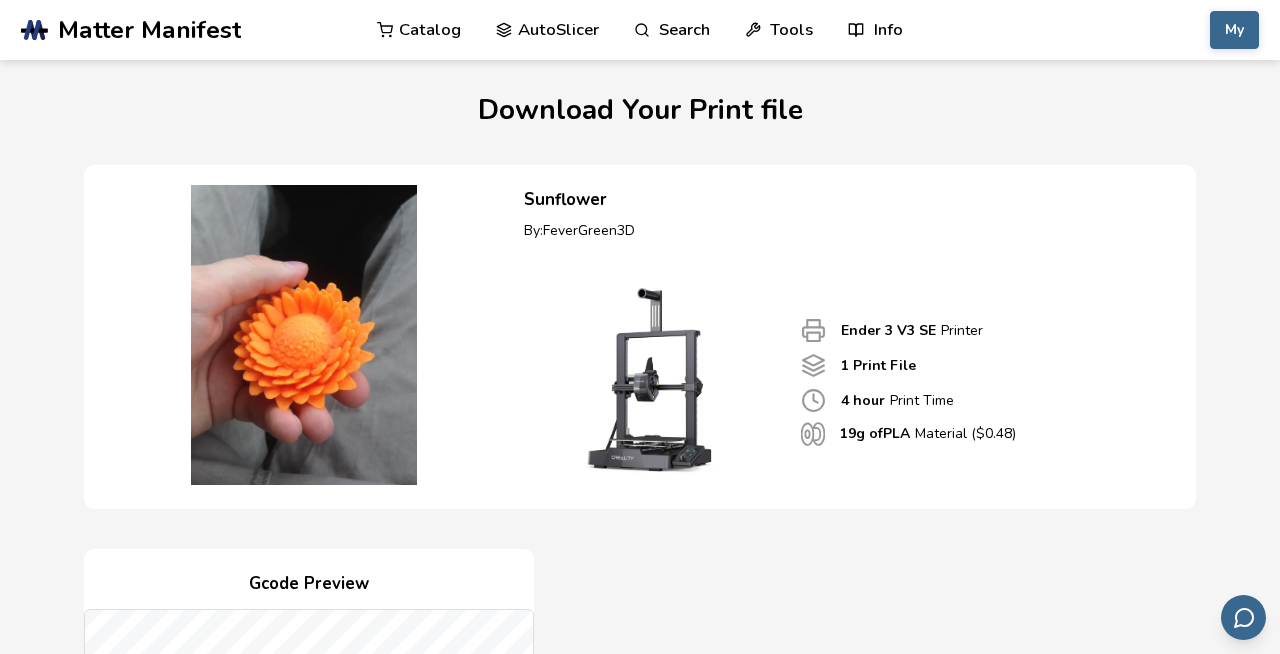 click on "Catalog" at bounding box center [419, 30] 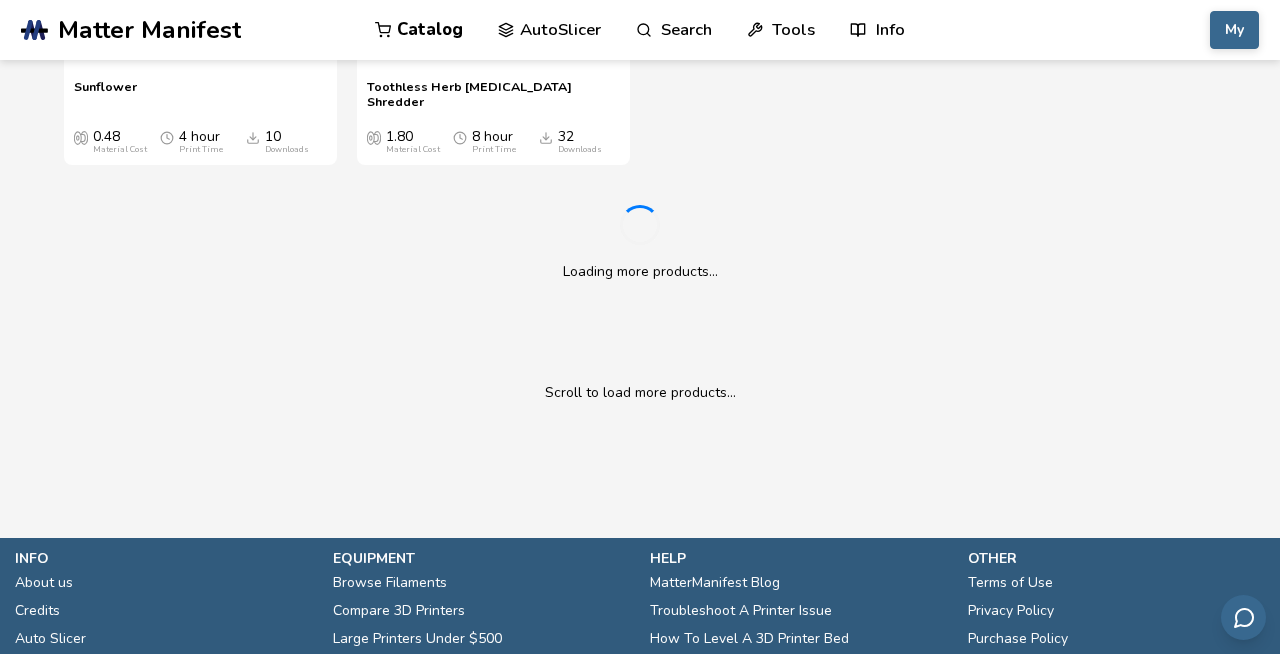 scroll, scrollTop: 18362, scrollLeft: 0, axis: vertical 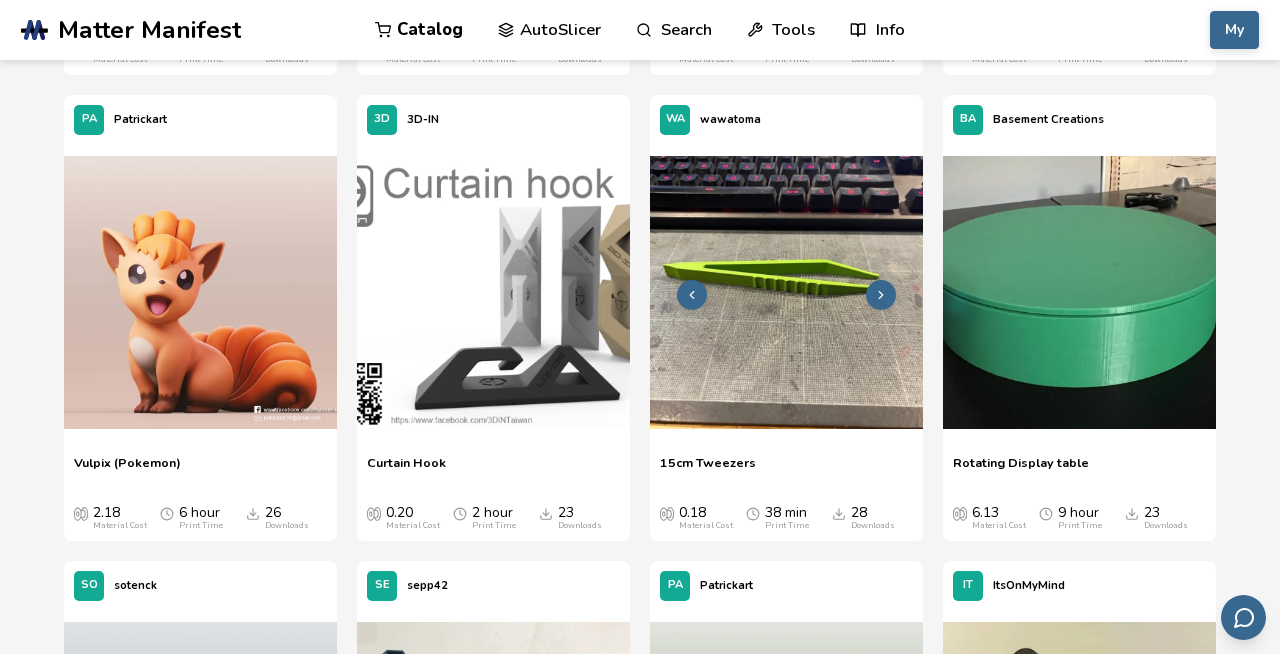 click at bounding box center [786, 292] 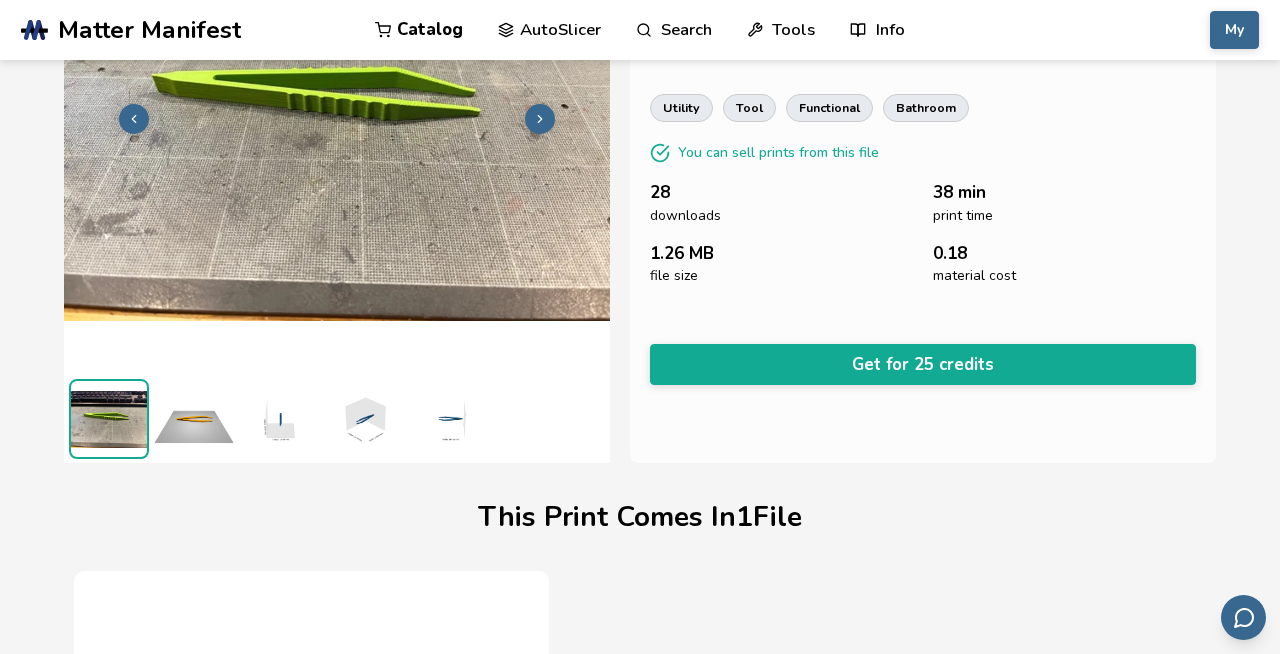 scroll, scrollTop: 164, scrollLeft: 0, axis: vertical 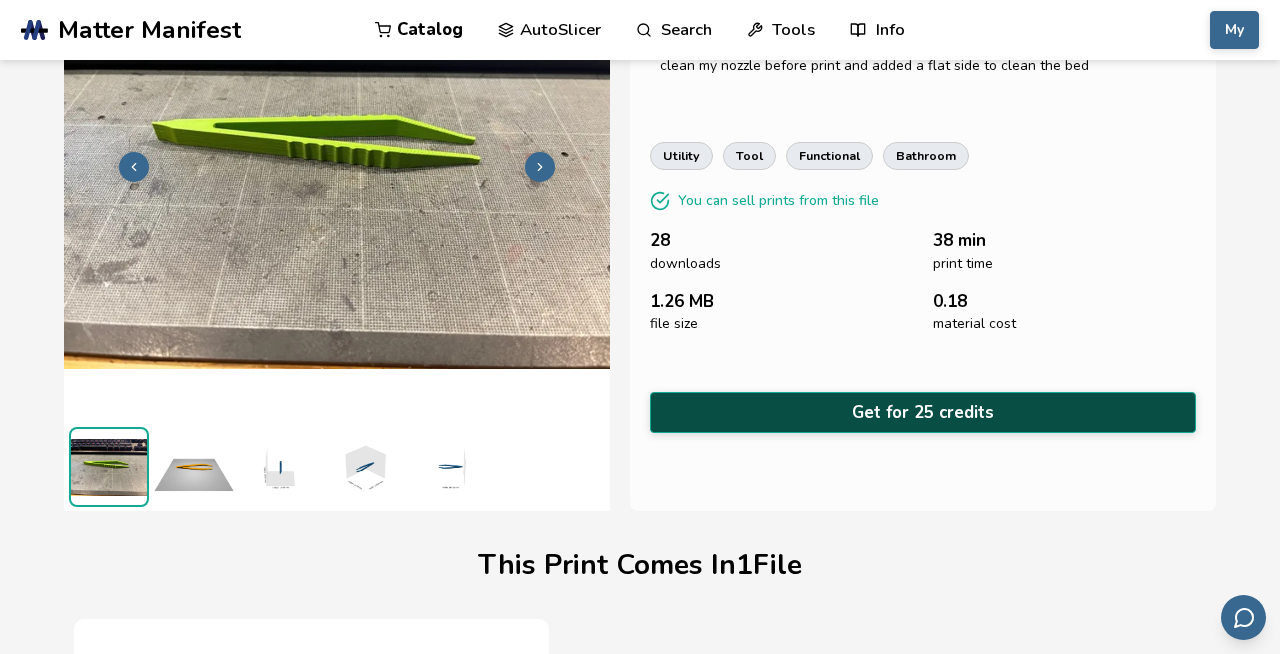 click on "Get for 25 credits" at bounding box center (923, 412) 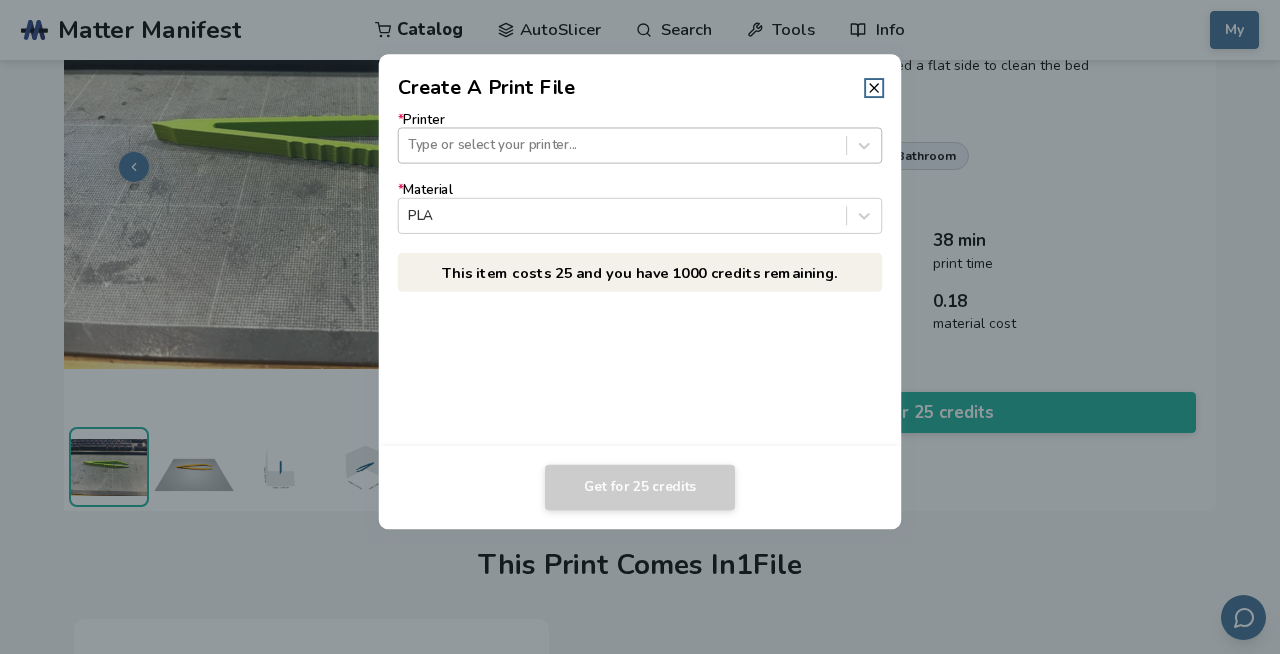 click at bounding box center (622, 145) 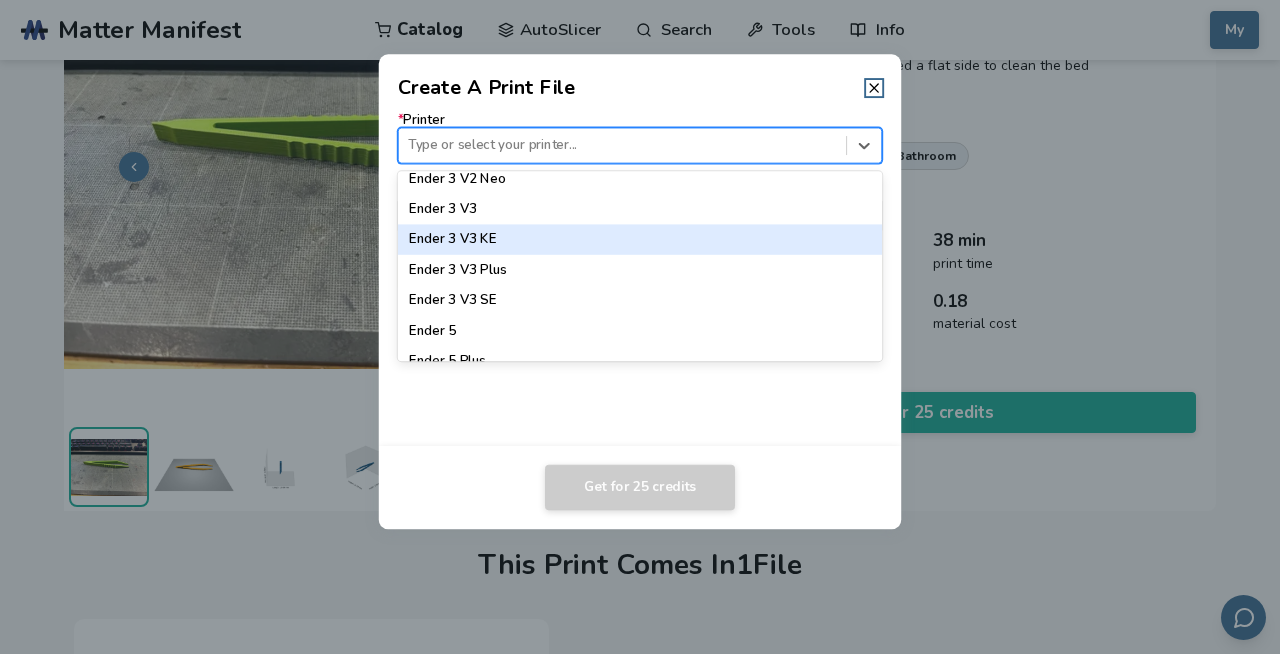 scroll, scrollTop: 1298, scrollLeft: 0, axis: vertical 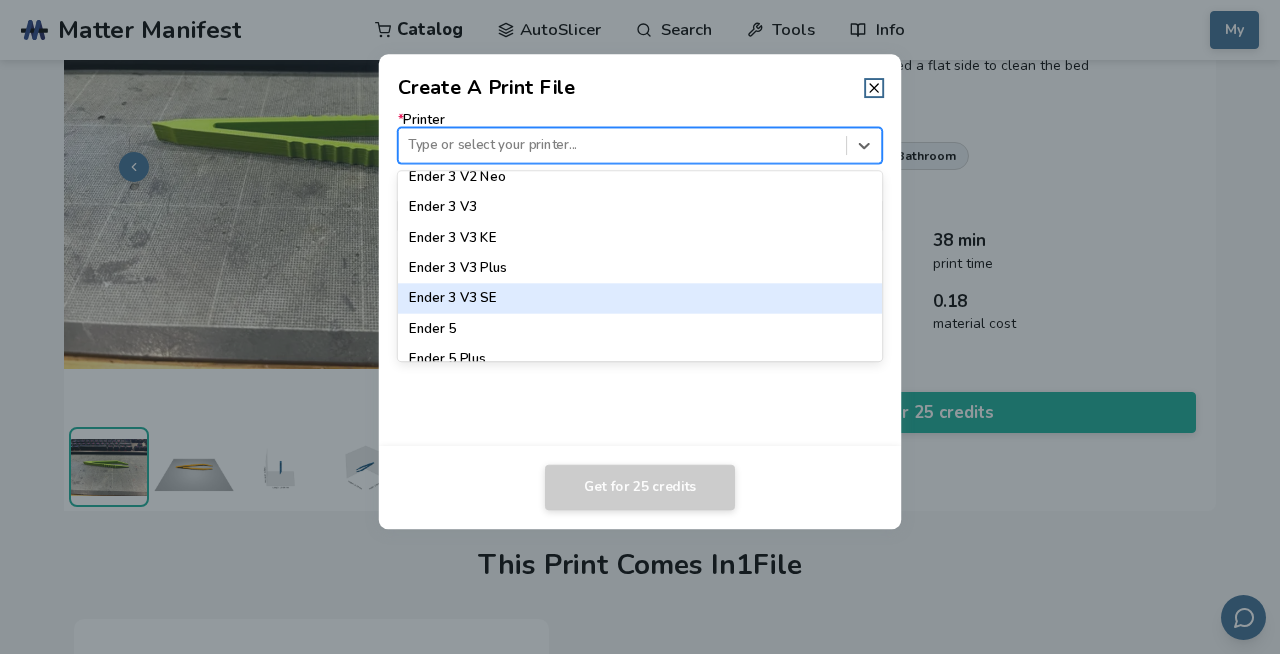 click on "Ender 3 V3 SE" at bounding box center [640, 298] 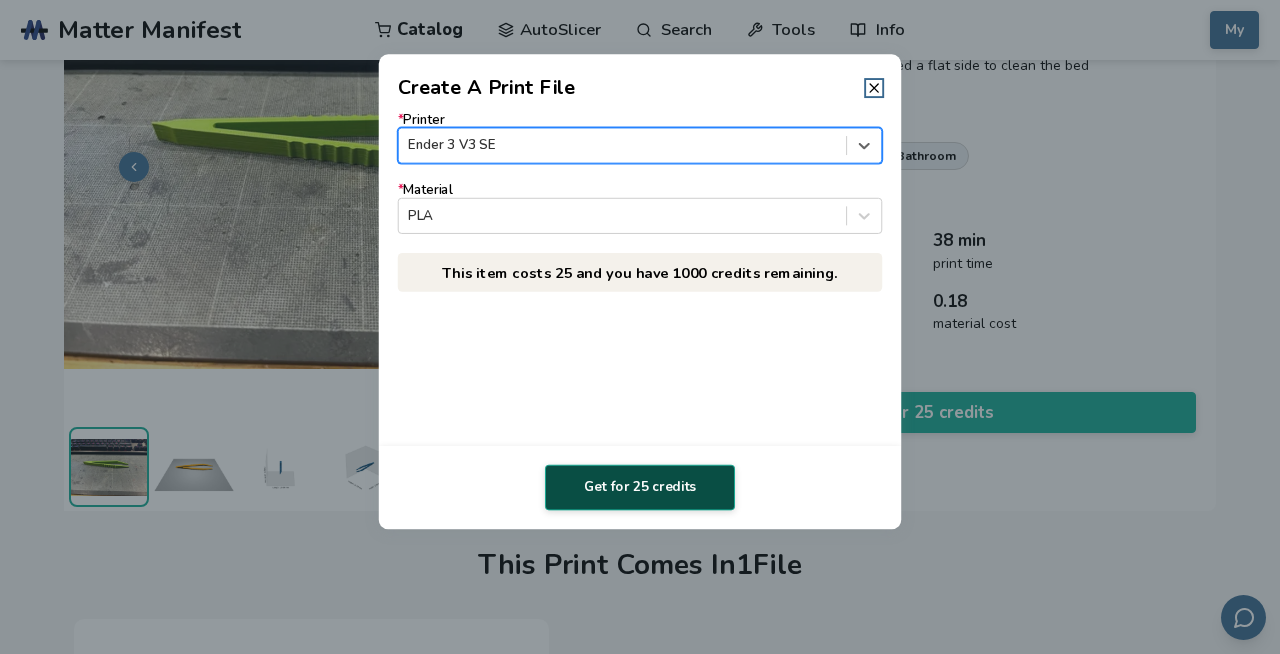click on "Get for 25 credits" at bounding box center (640, 488) 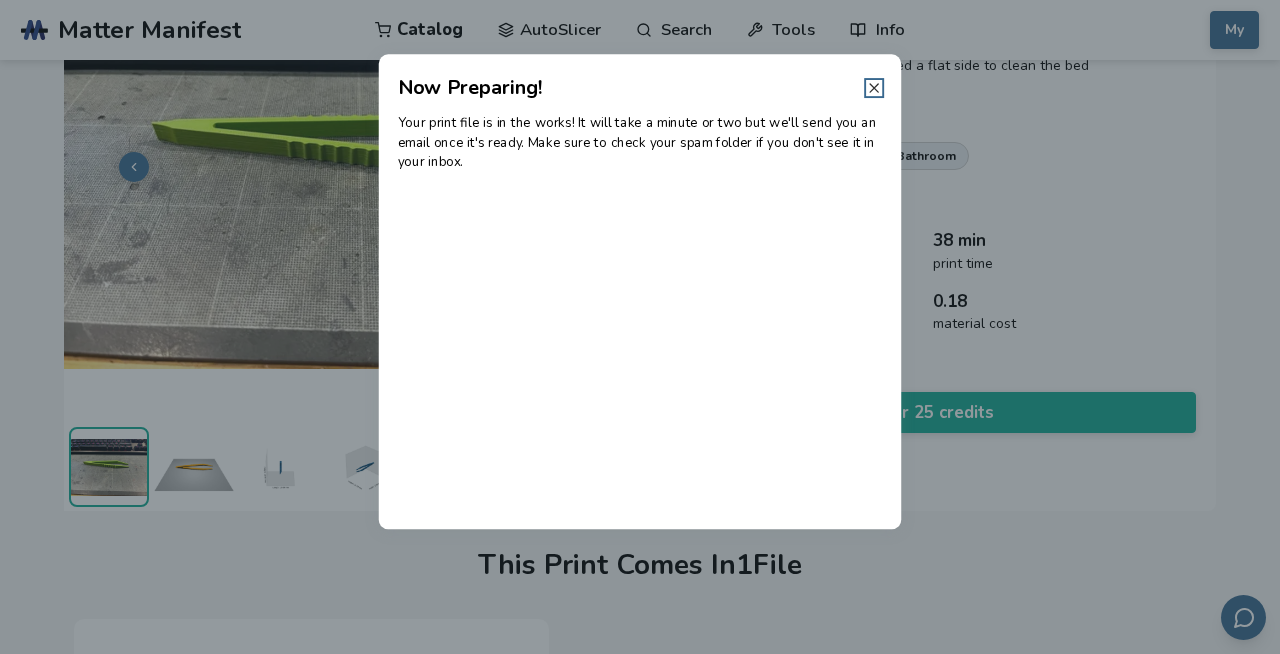 click 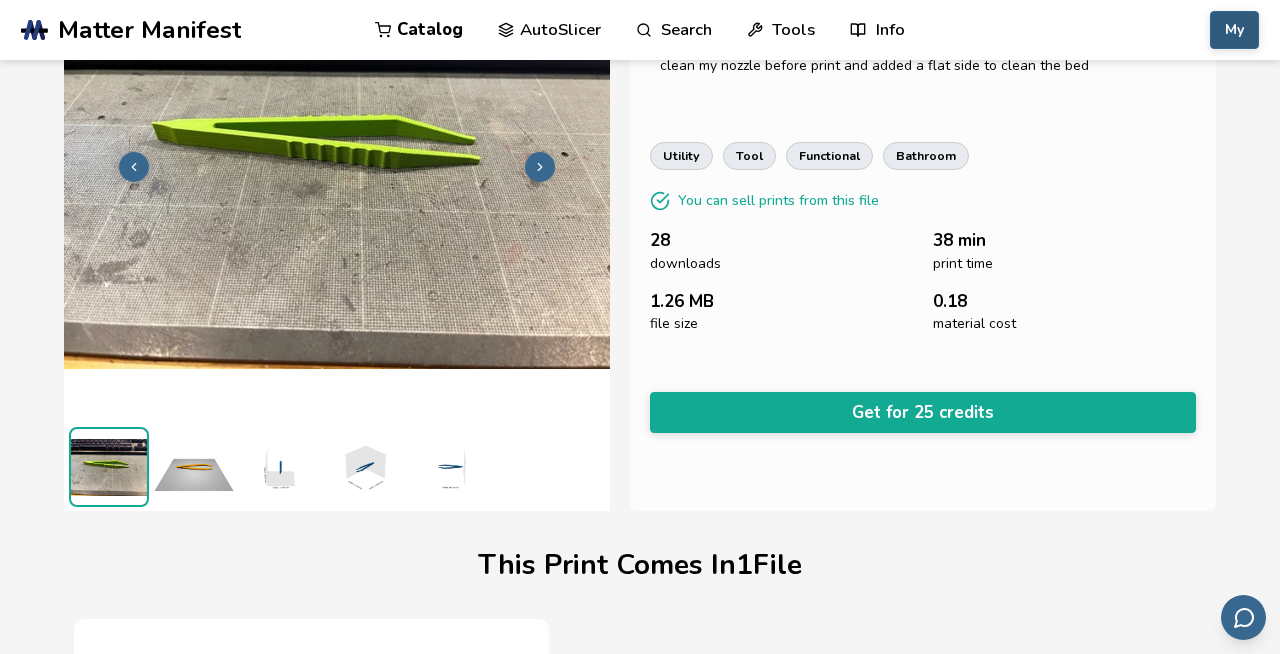 click on "My" at bounding box center (1234, 30) 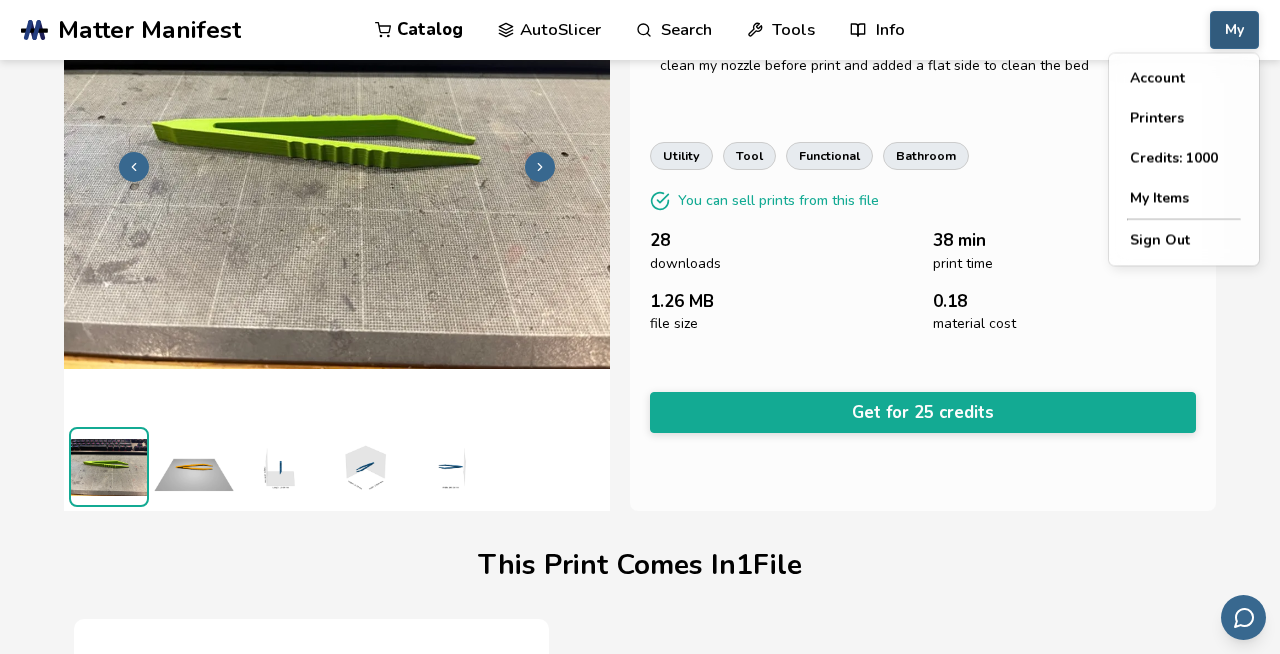 click on "My" at bounding box center (1234, 30) 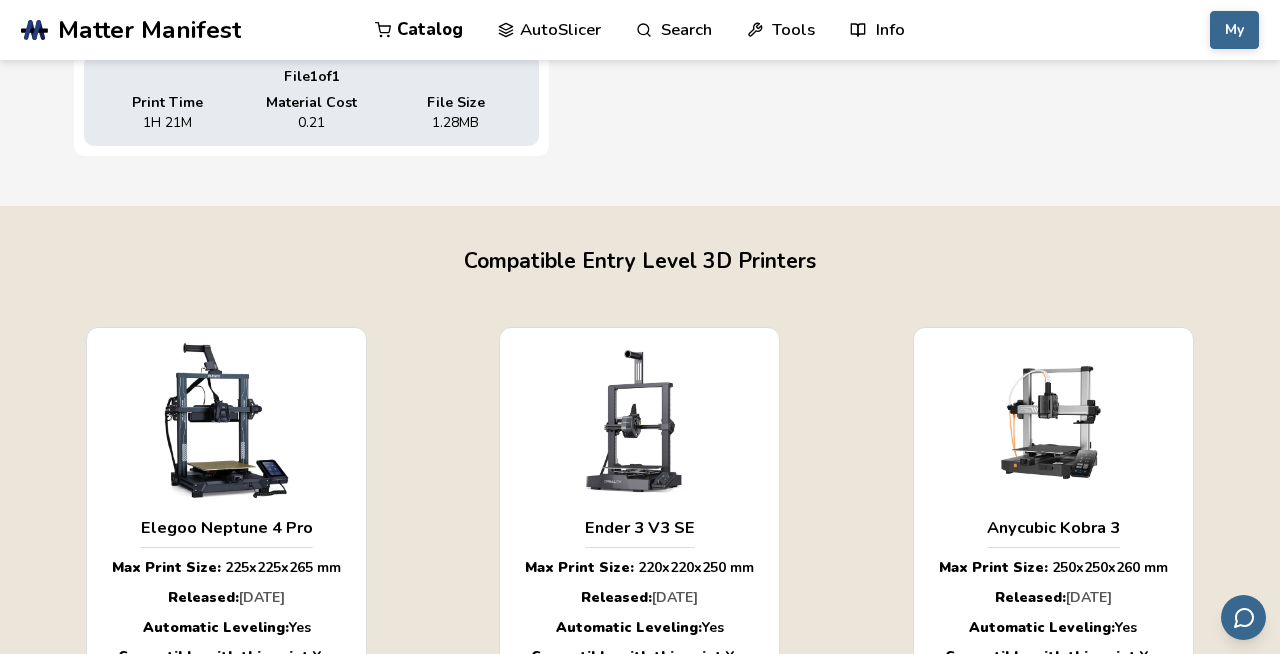 scroll, scrollTop: 1186, scrollLeft: 0, axis: vertical 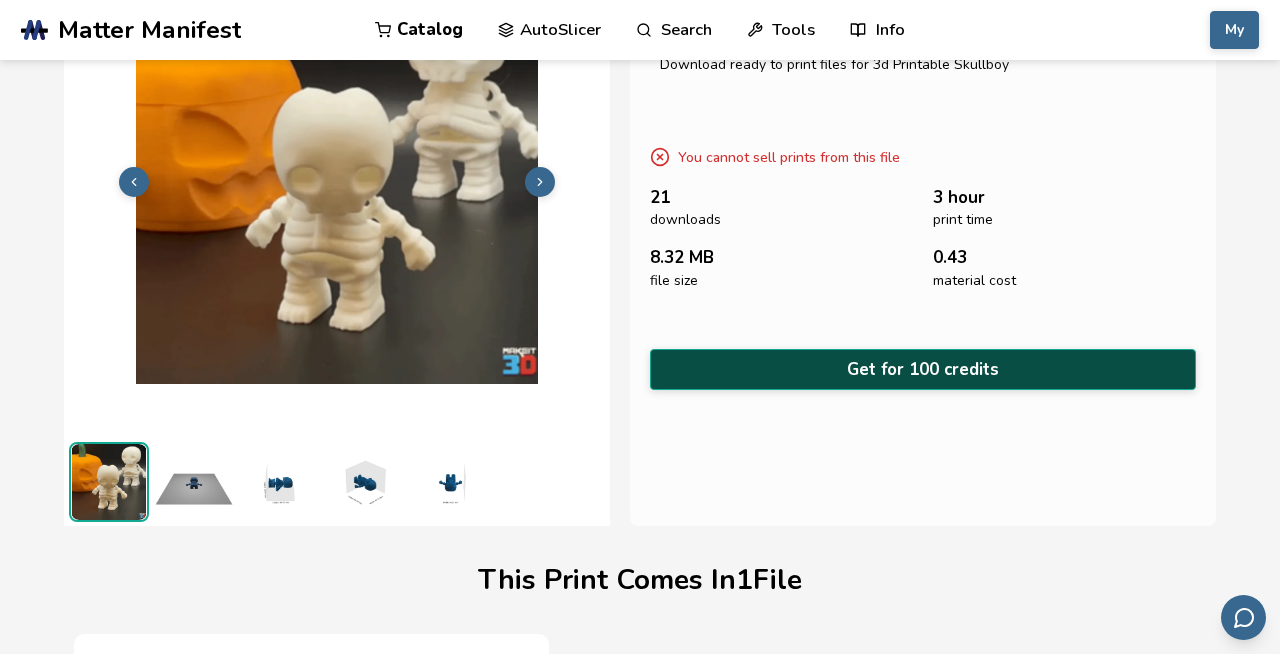 click on "Get for 100 credits" at bounding box center (923, 369) 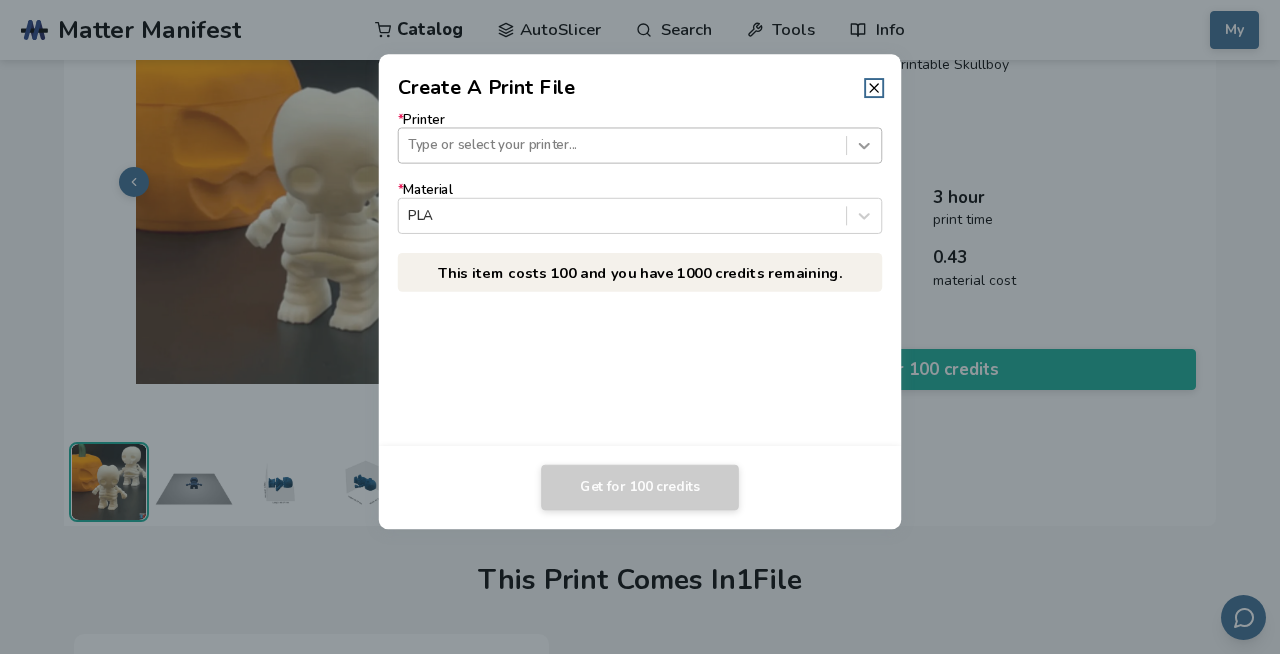 click 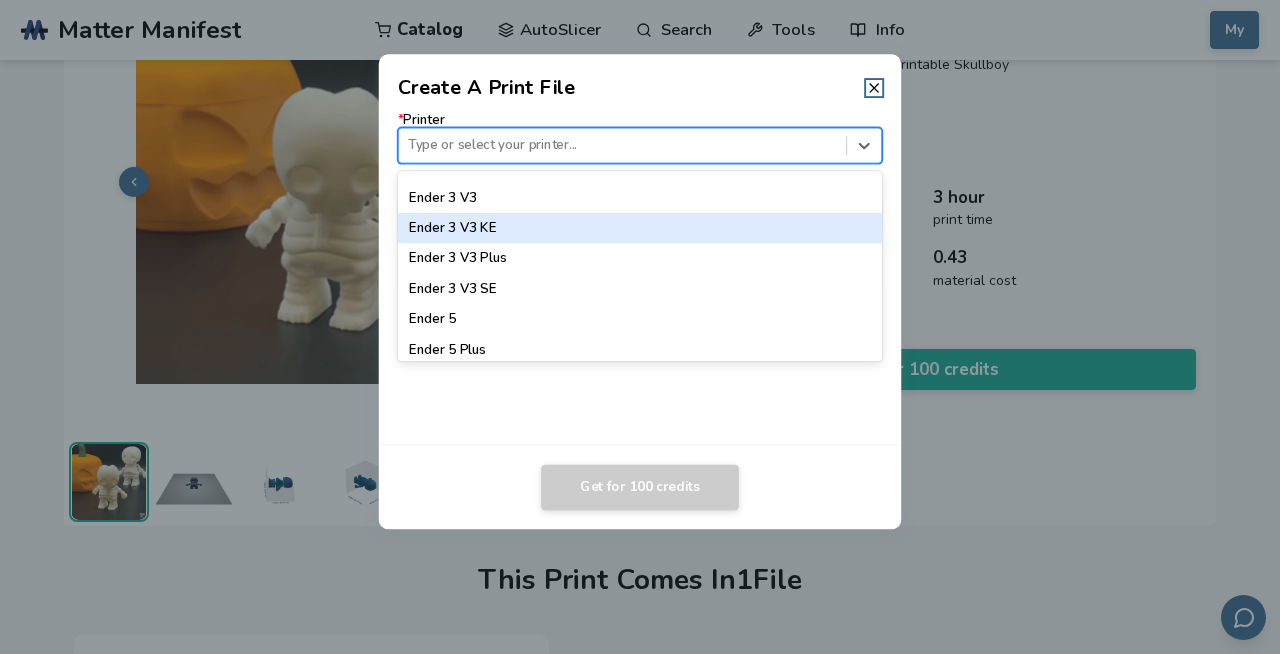 scroll, scrollTop: 1317, scrollLeft: 0, axis: vertical 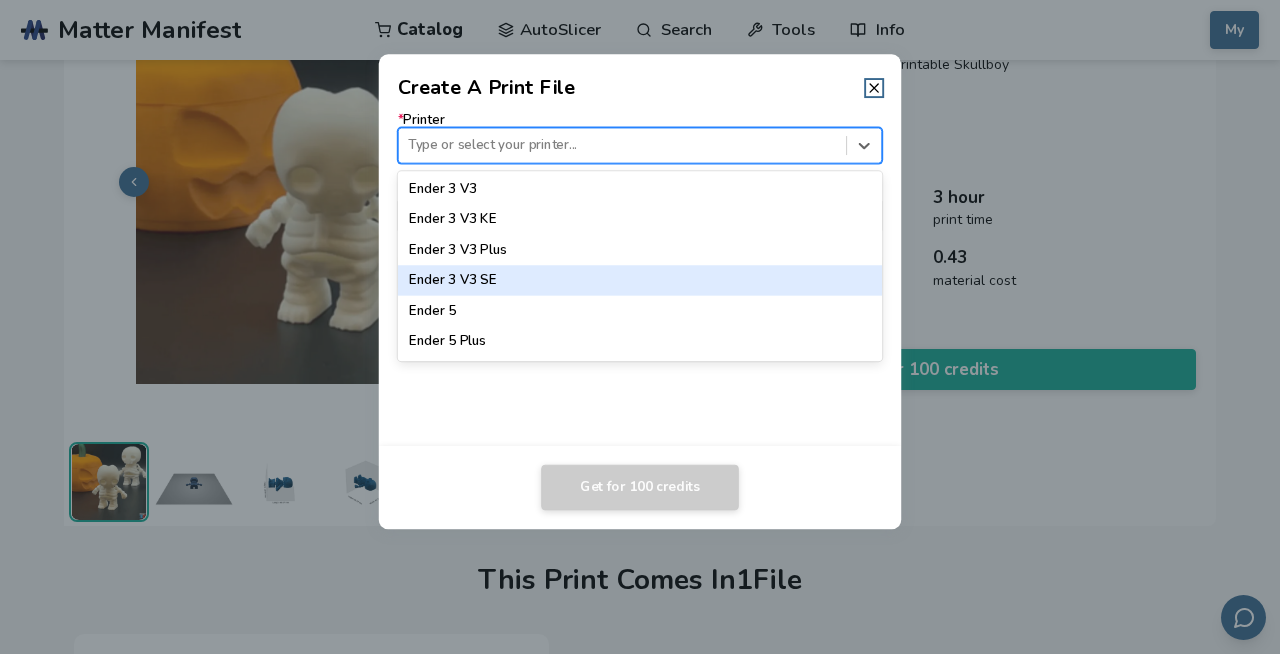 click on "Ender 3 V3 SE" at bounding box center (640, 280) 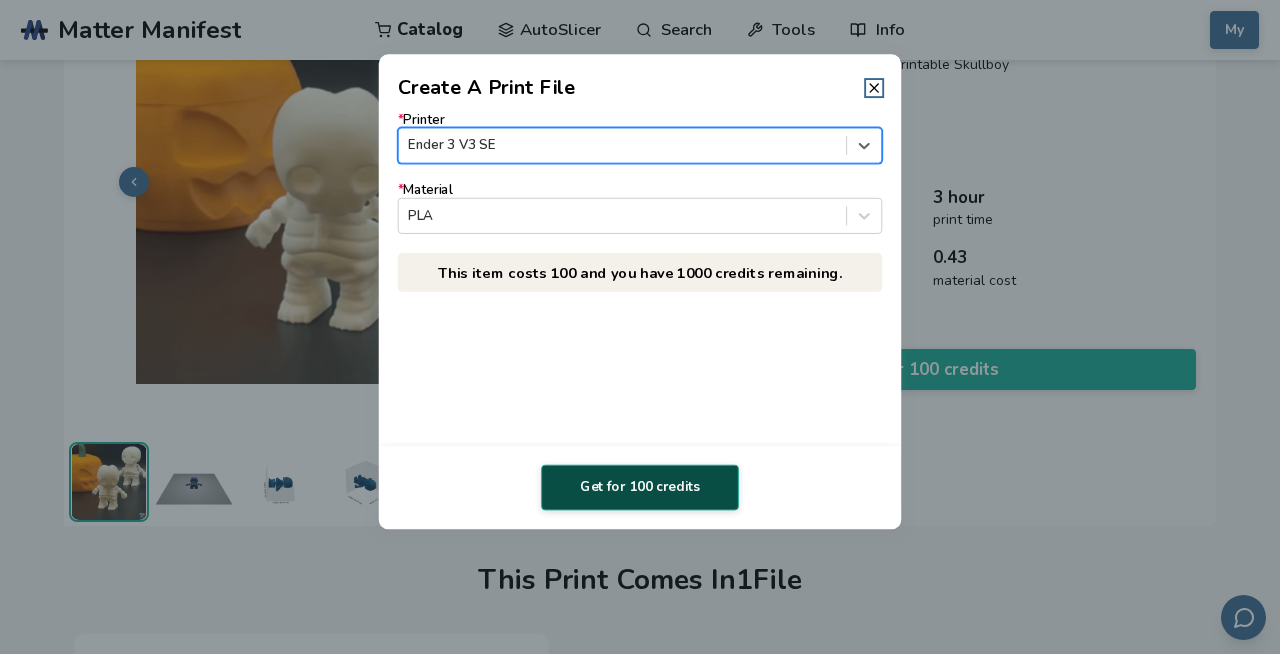 click on "Get for 100 credits" at bounding box center (640, 488) 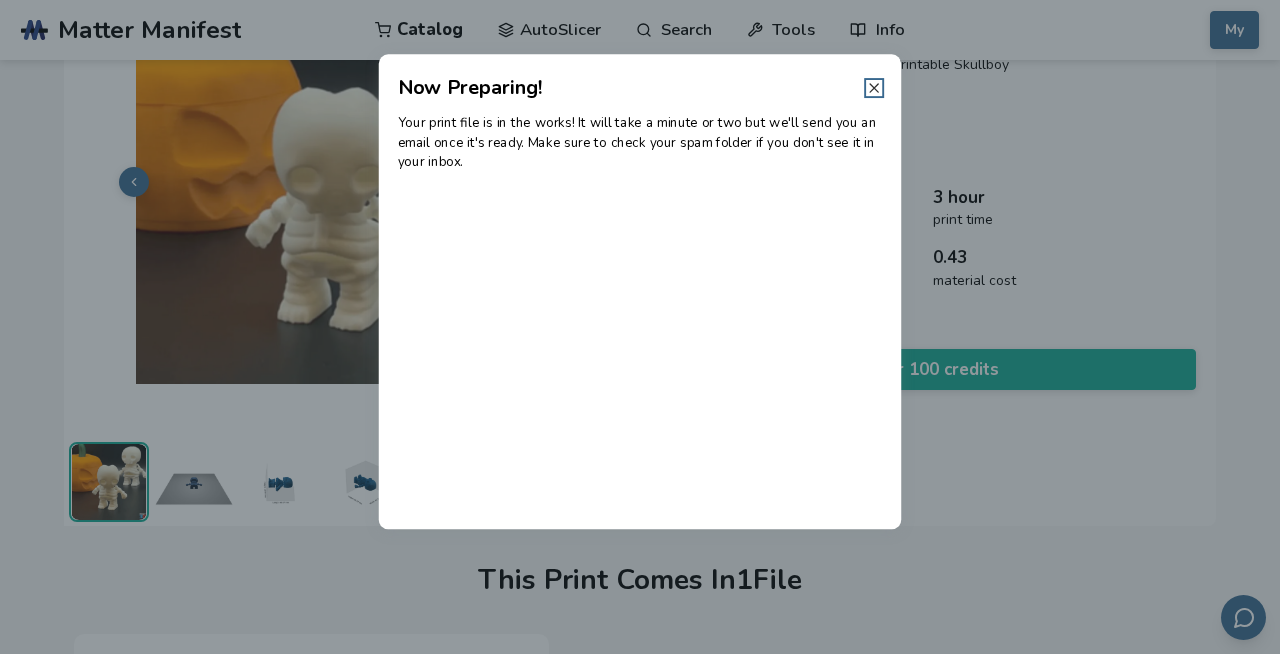click 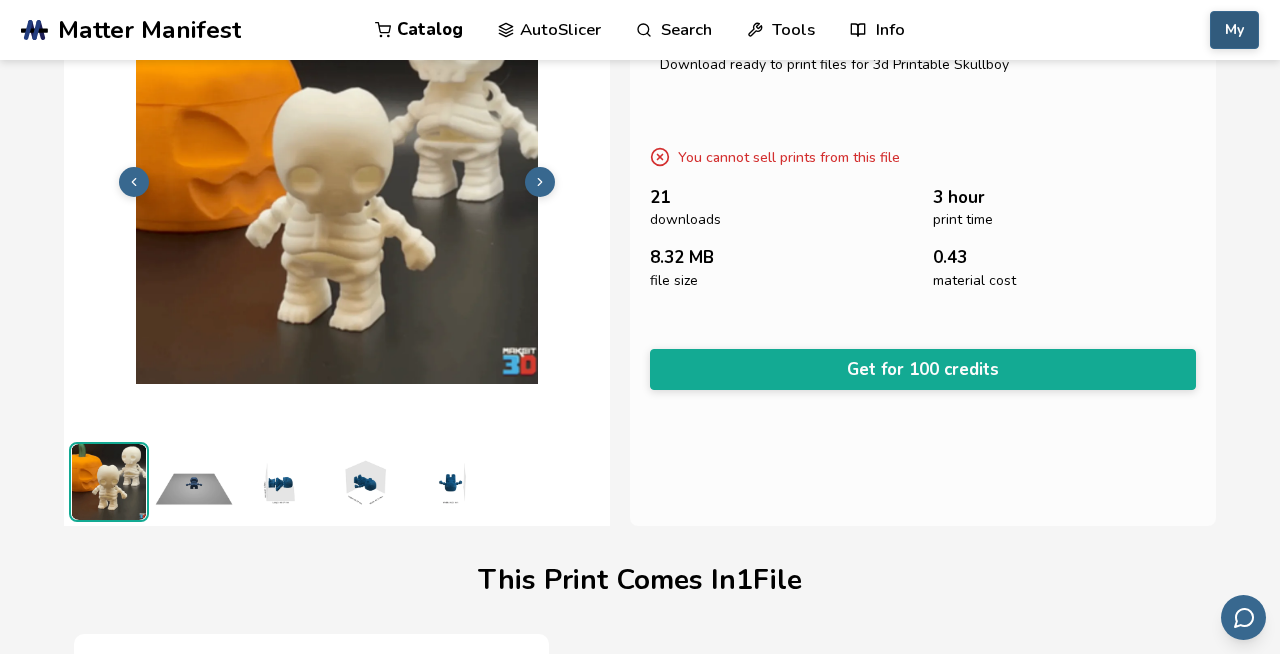 click on "My" at bounding box center (1234, 30) 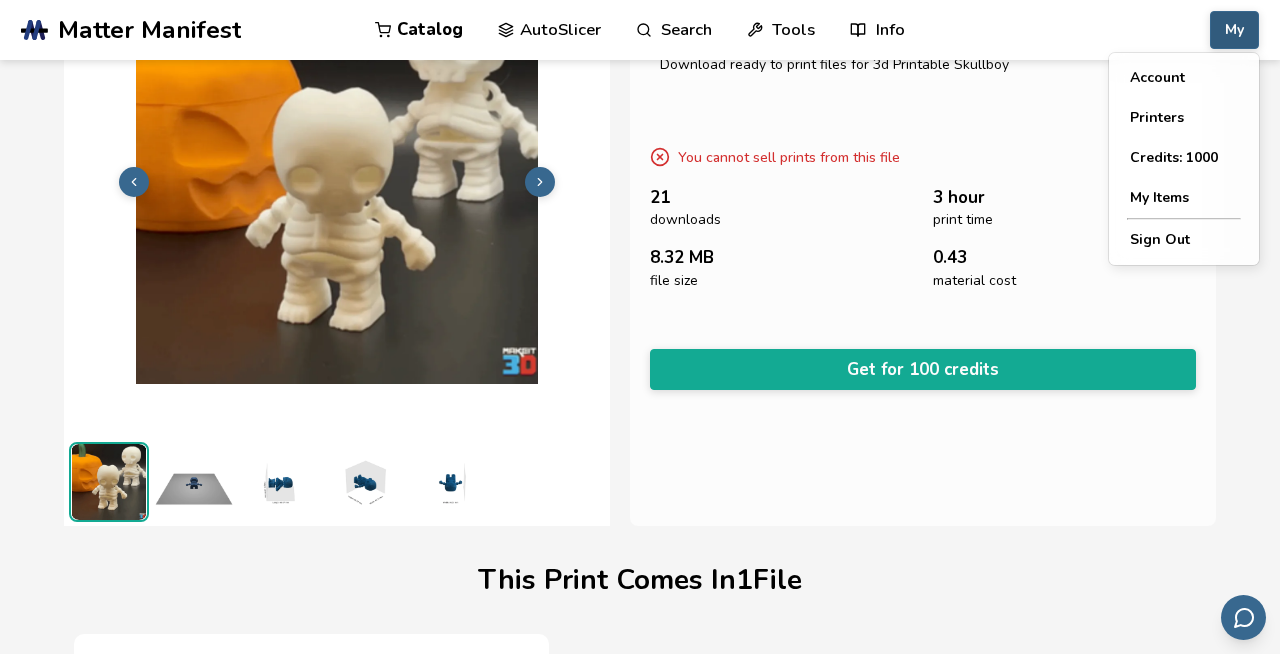 click on "My" at bounding box center (1234, 30) 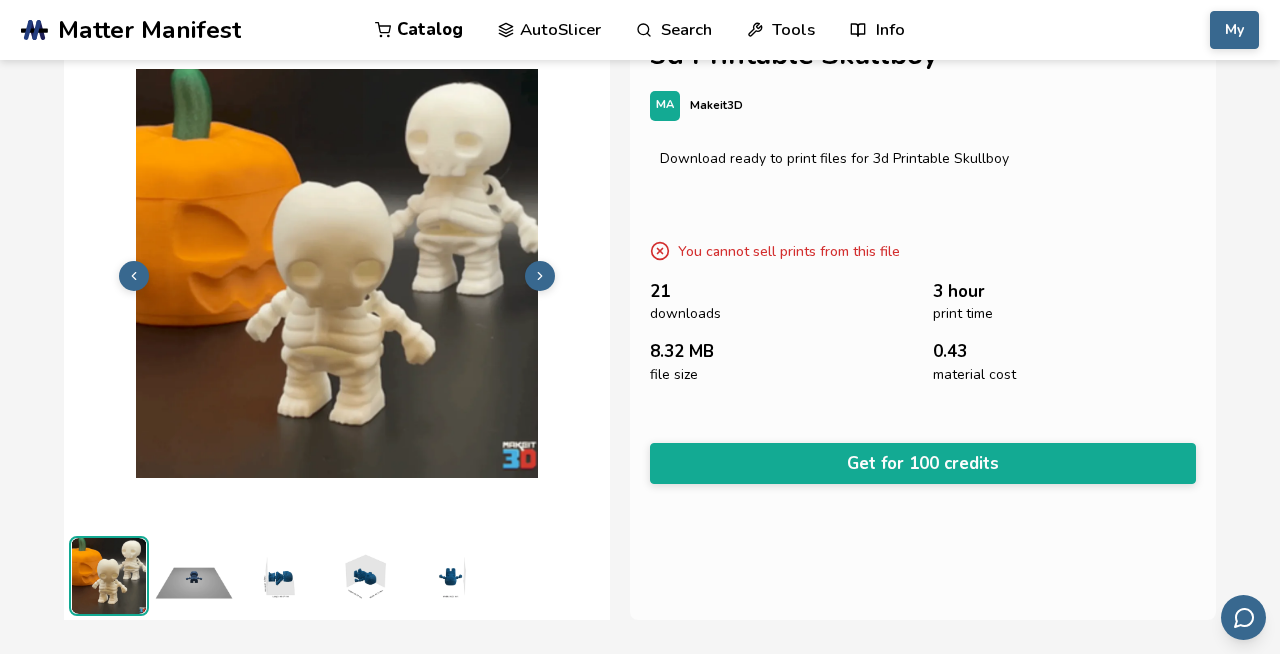 scroll, scrollTop: 0, scrollLeft: 0, axis: both 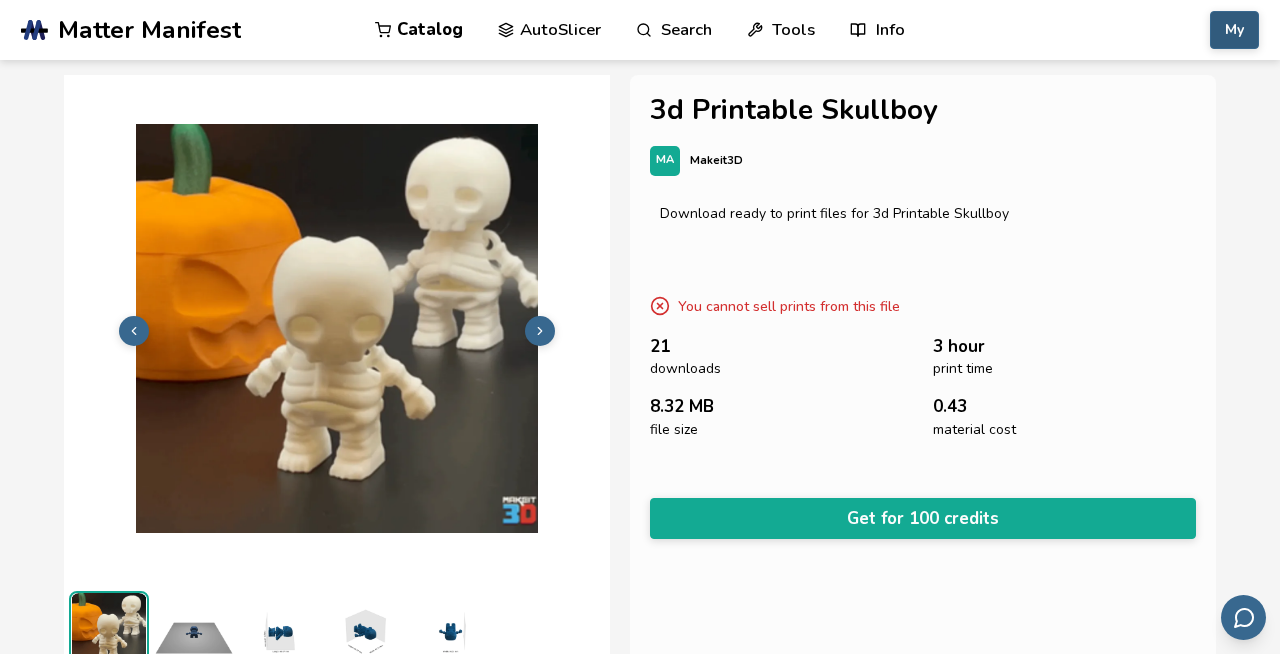 click on "My" at bounding box center (1234, 30) 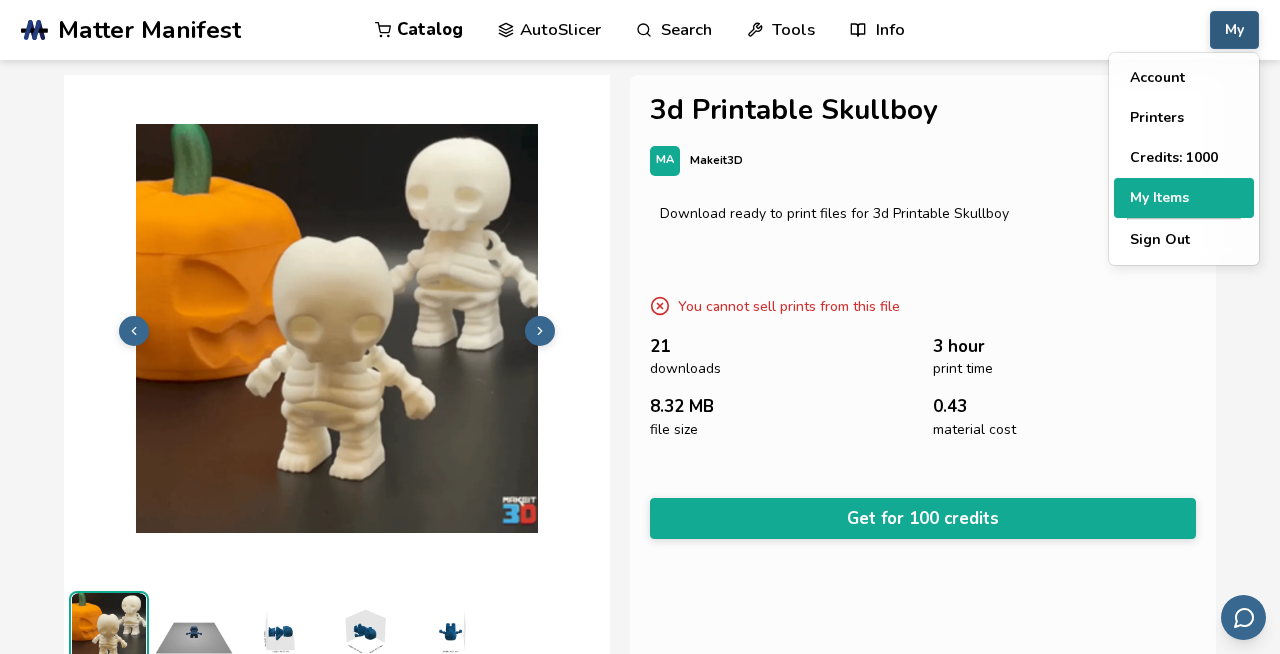 click on "My Items" at bounding box center (1184, 198) 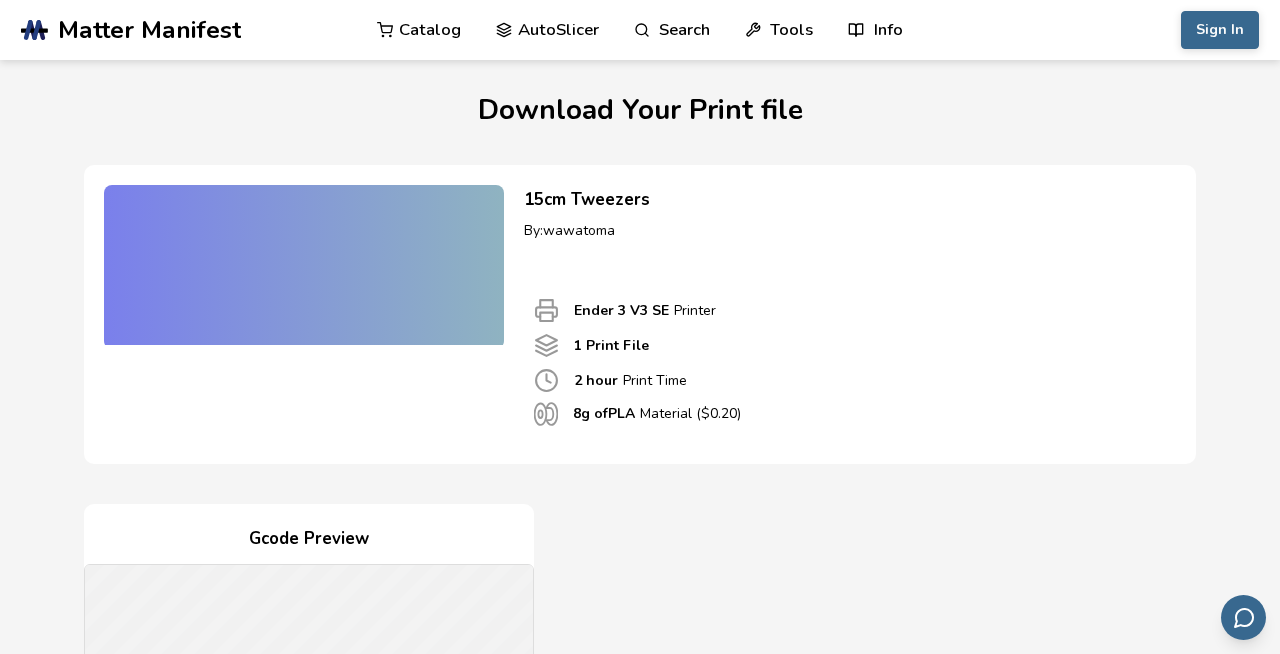 scroll, scrollTop: 0, scrollLeft: 0, axis: both 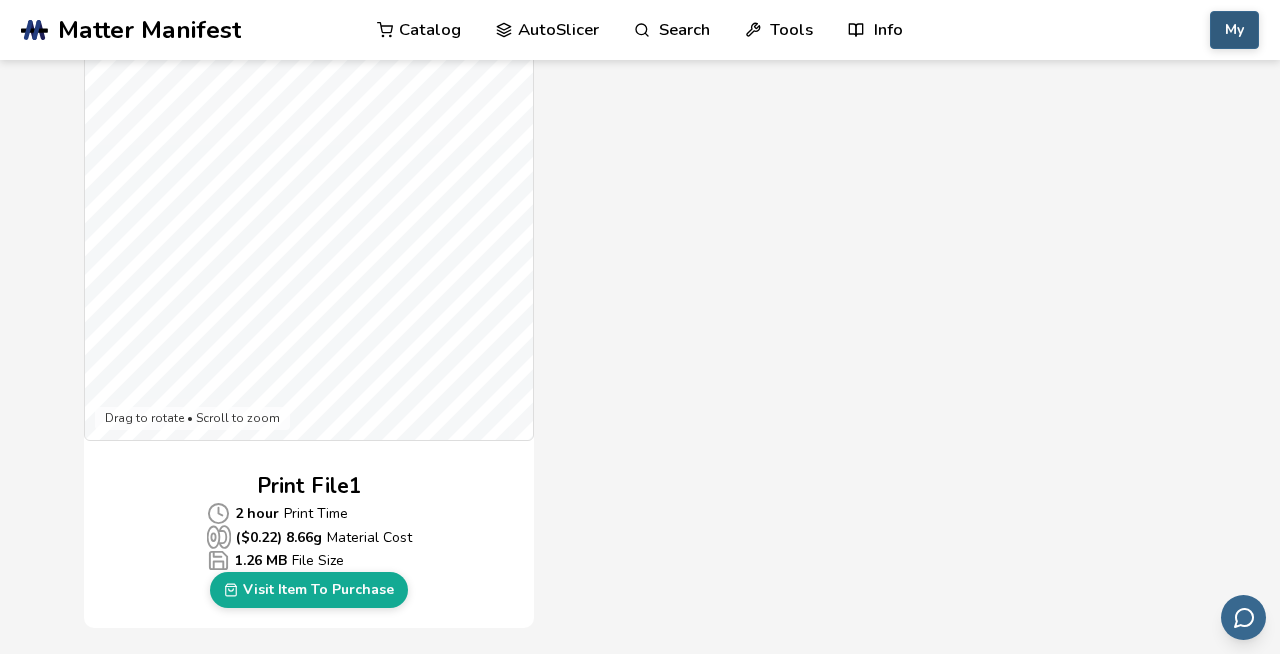 click on "My" at bounding box center (1234, 30) 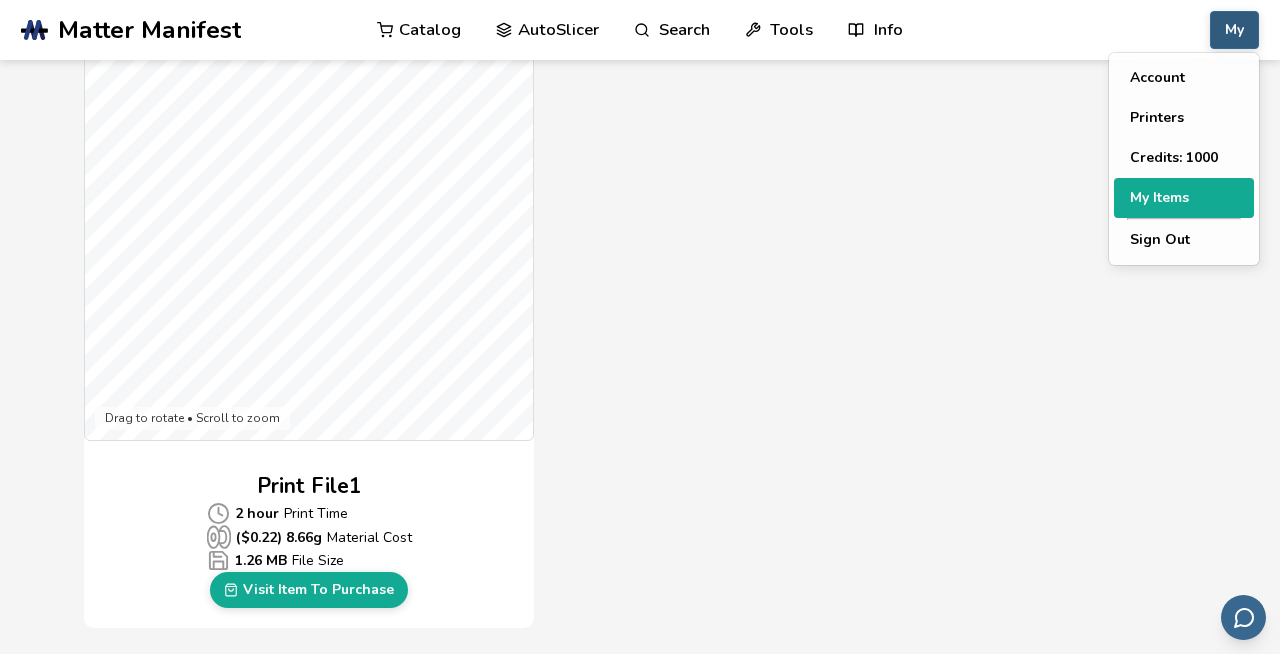 click on "My Items" at bounding box center (1184, 198) 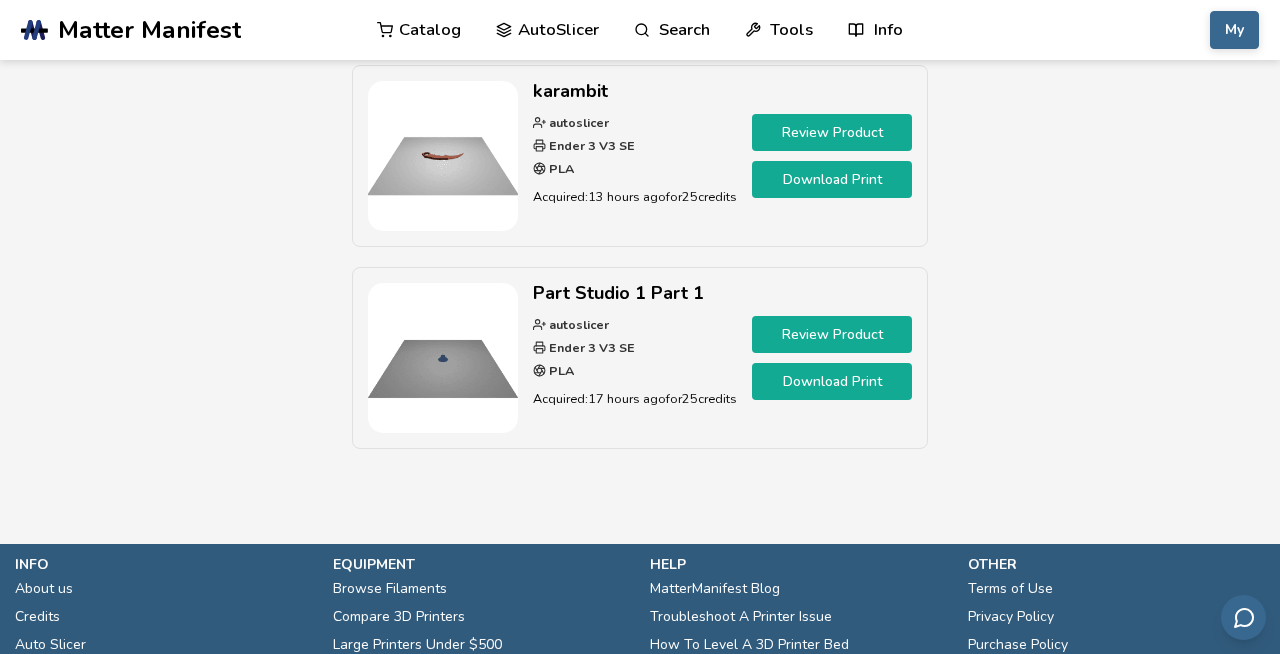 scroll, scrollTop: 0, scrollLeft: 0, axis: both 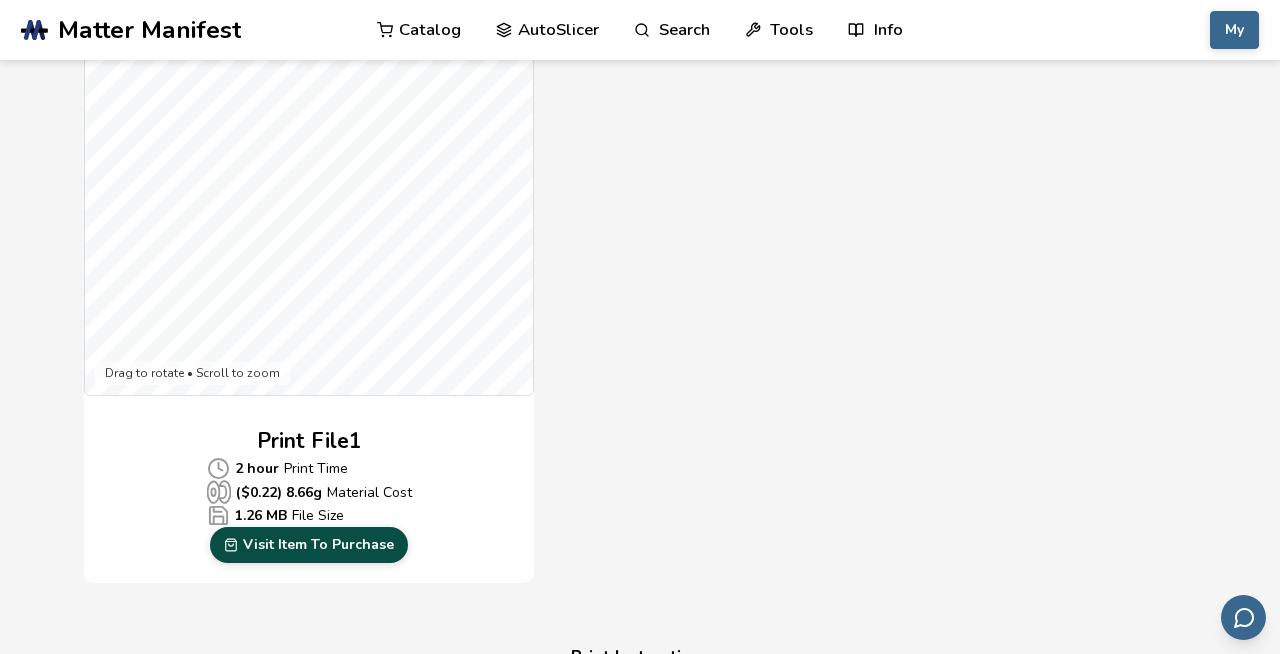 click on "Visit Item To Purchase" at bounding box center (309, 545) 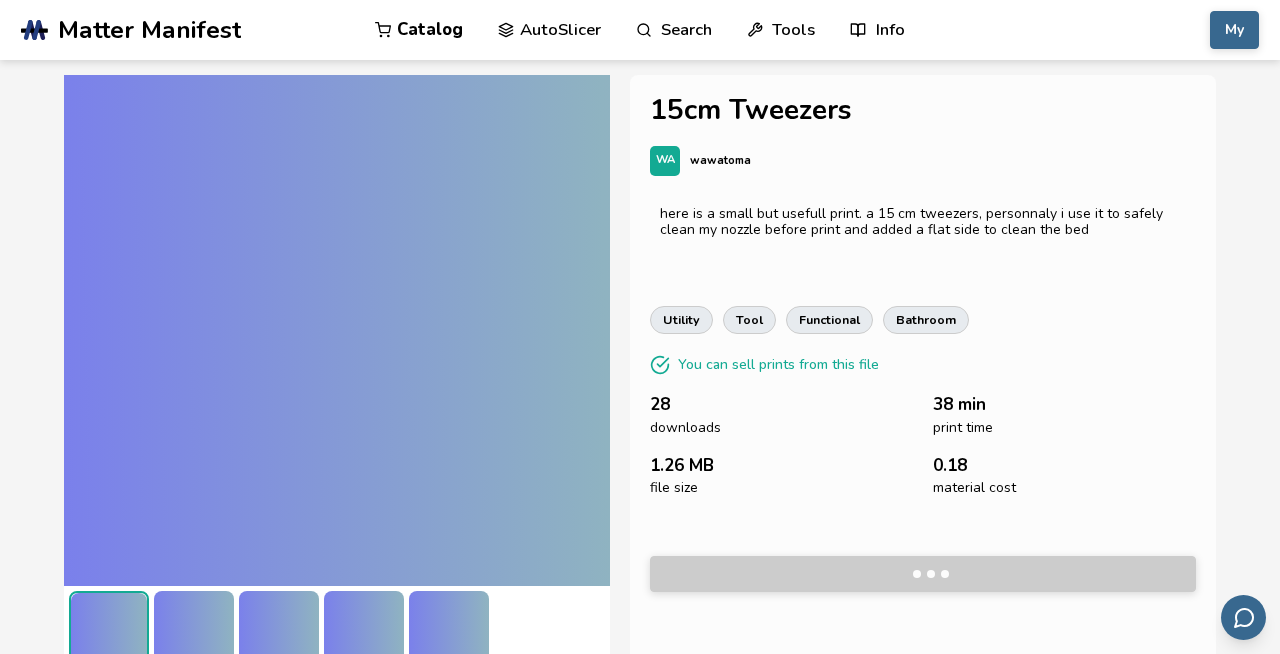 scroll, scrollTop: 15, scrollLeft: 0, axis: vertical 